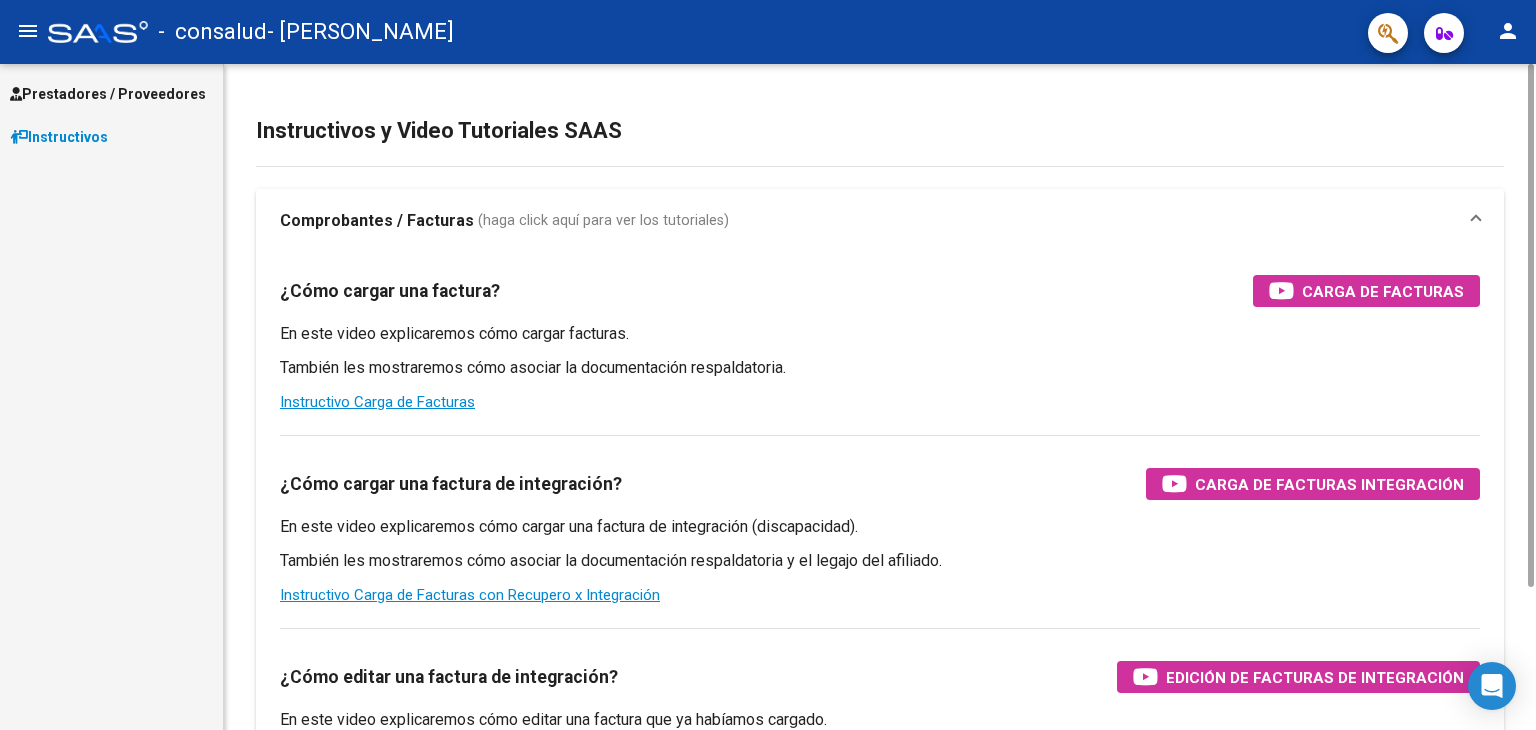 scroll, scrollTop: 0, scrollLeft: 0, axis: both 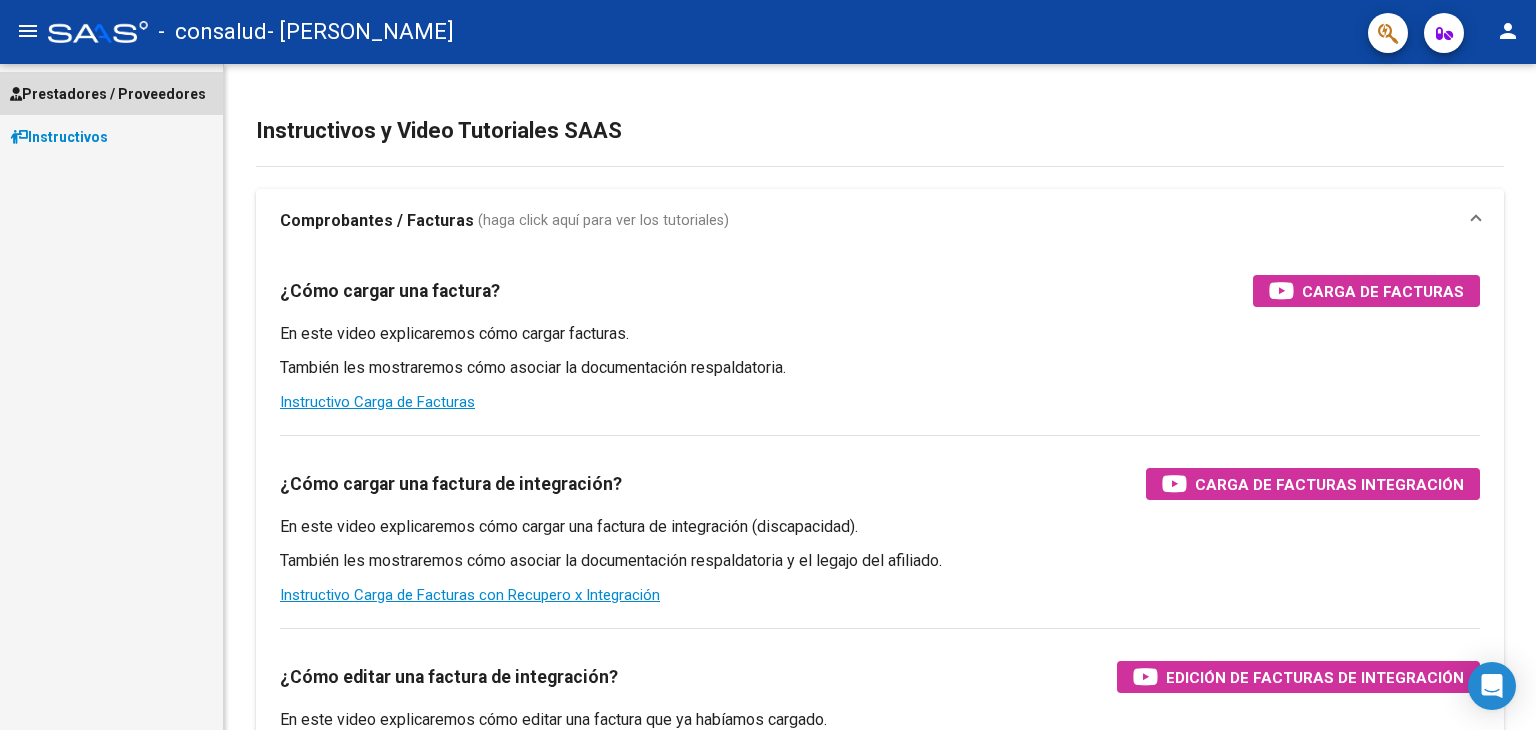 click on "Prestadores / Proveedores" at bounding box center [108, 94] 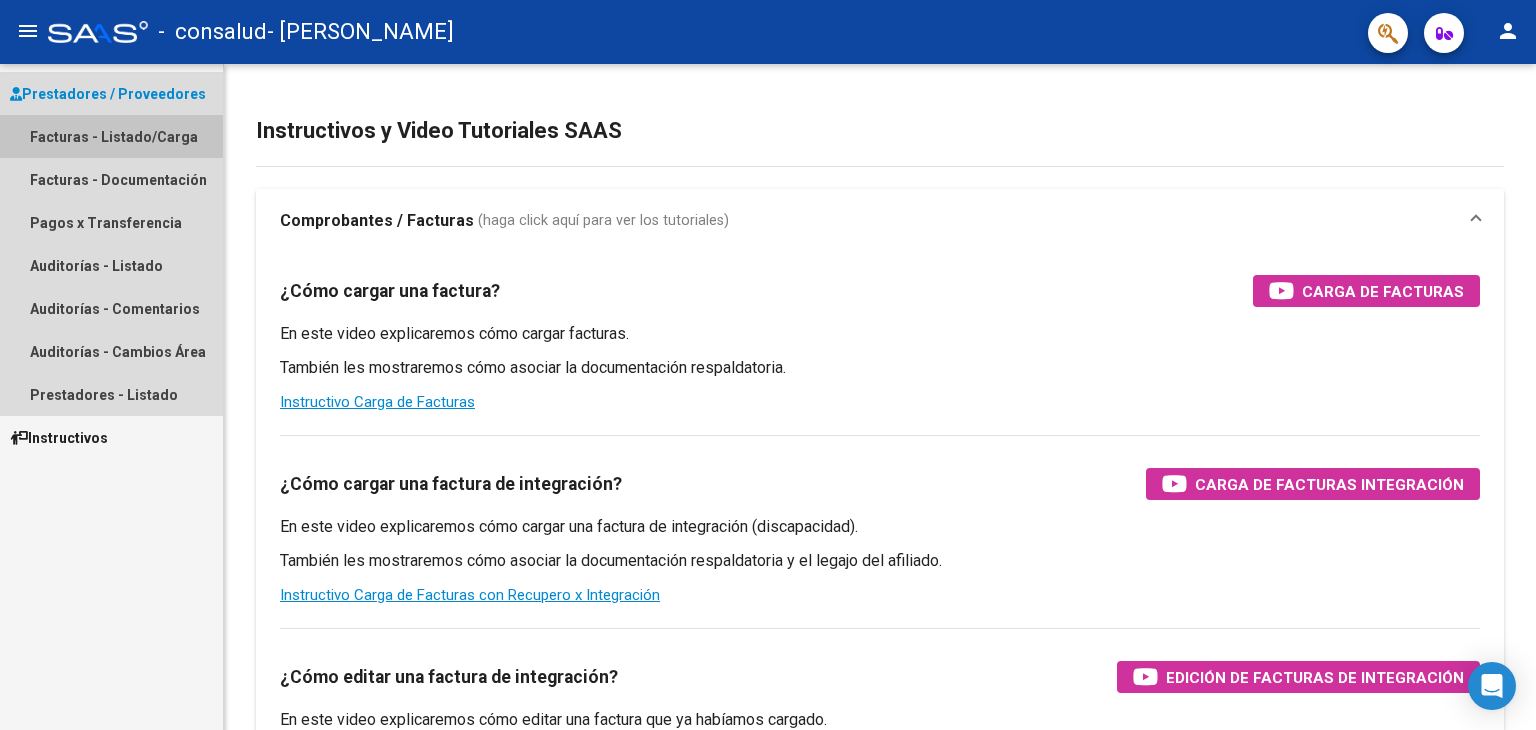 click on "Facturas - Listado/Carga" at bounding box center (111, 136) 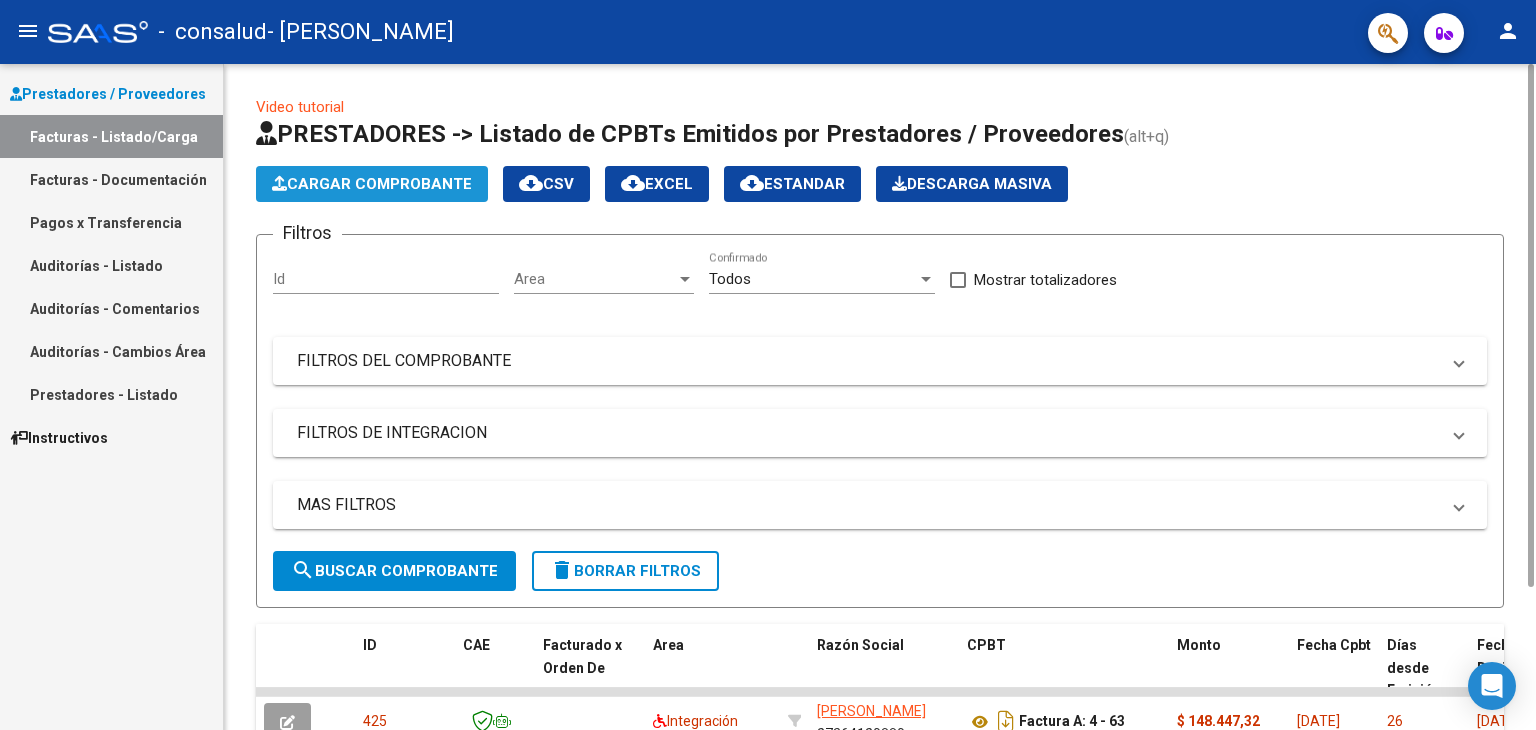 click on "Cargar Comprobante" 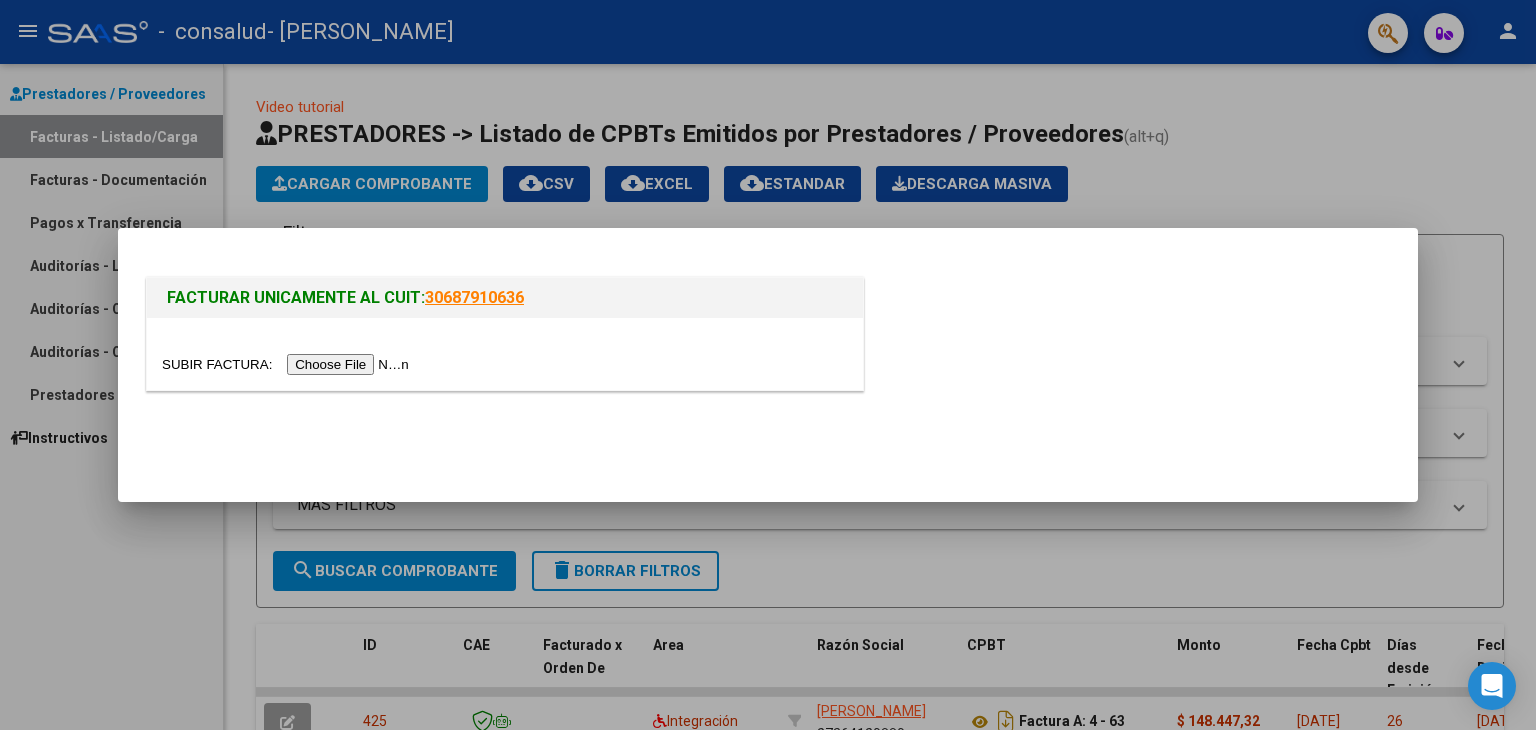 click at bounding box center [288, 364] 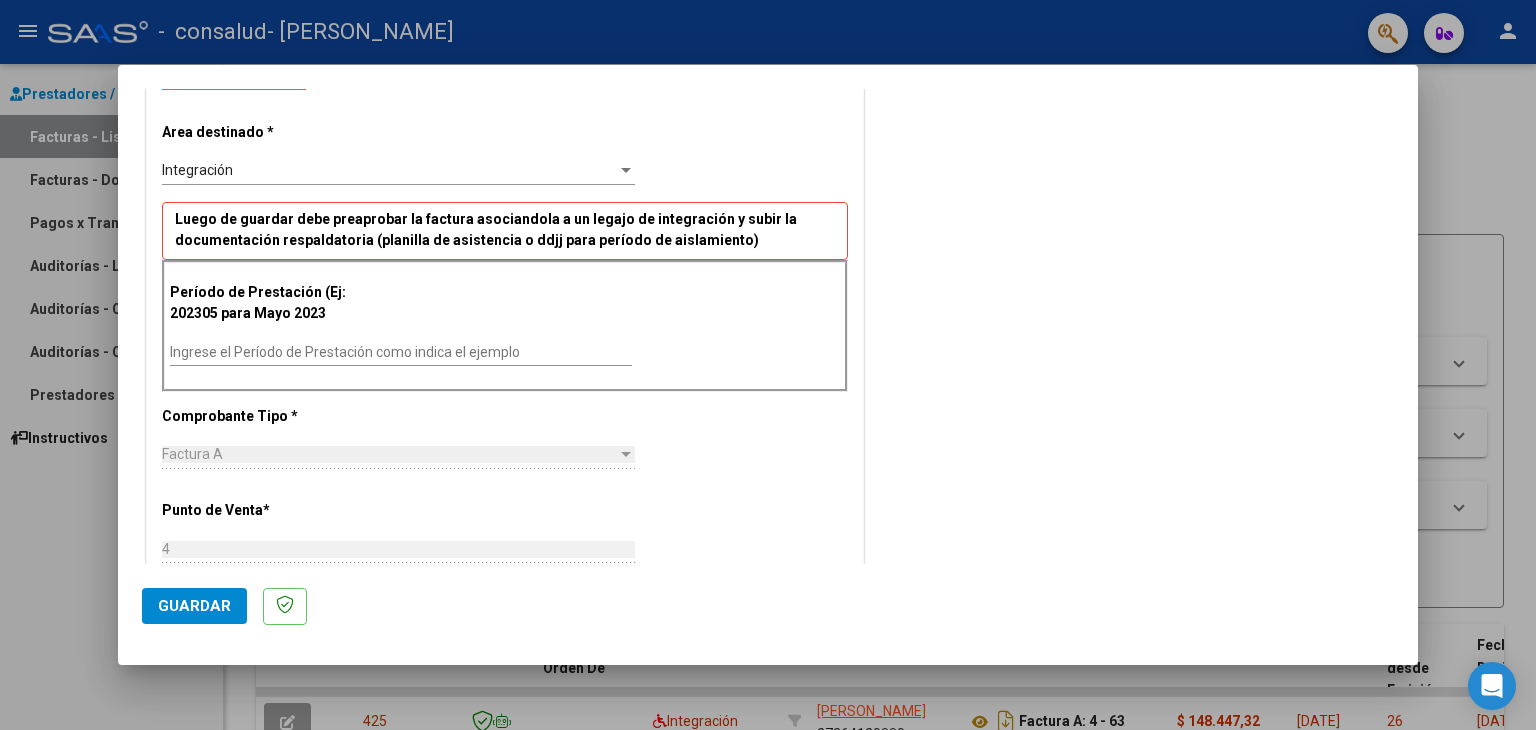 scroll, scrollTop: 380, scrollLeft: 0, axis: vertical 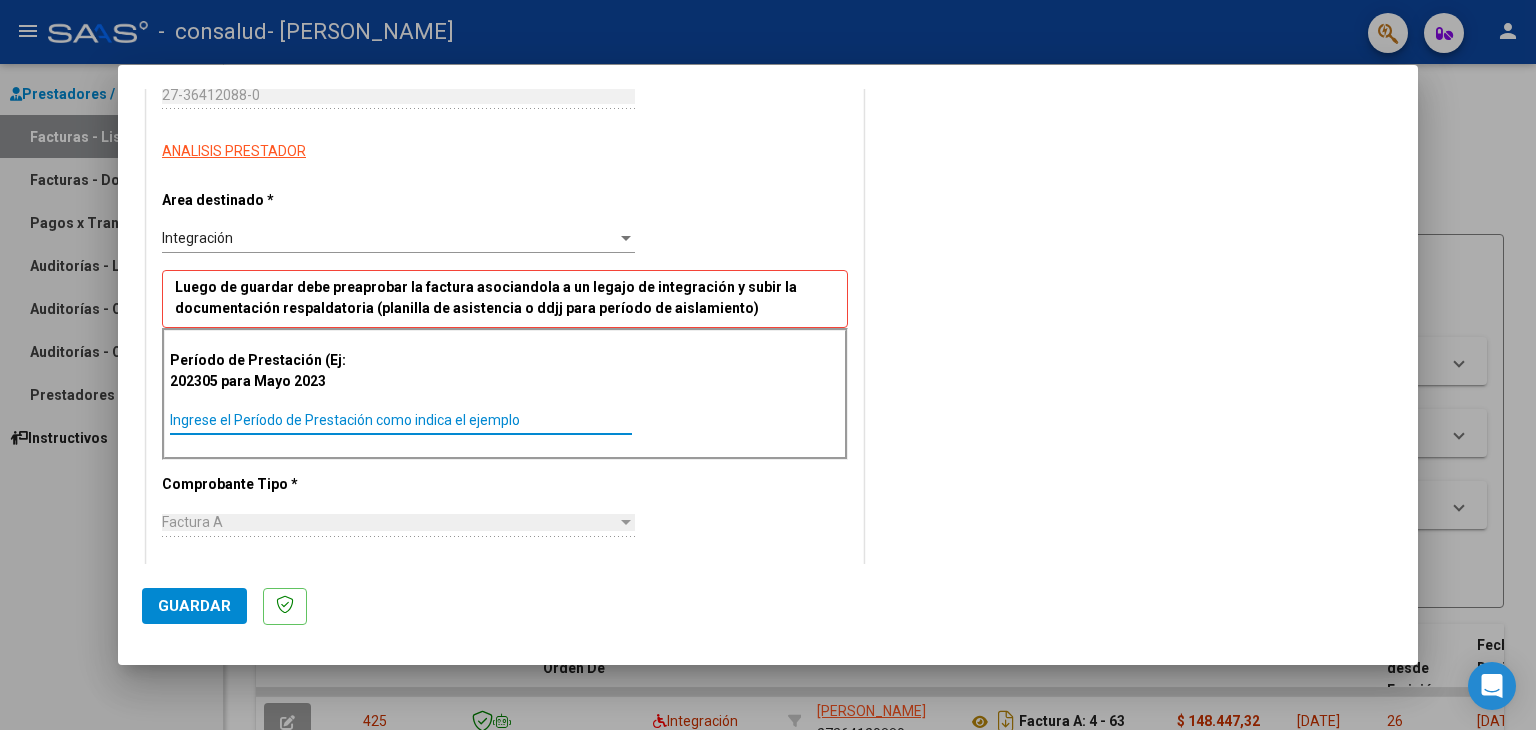 click on "Ingrese el Período de Prestación como indica el ejemplo" at bounding box center (401, 420) 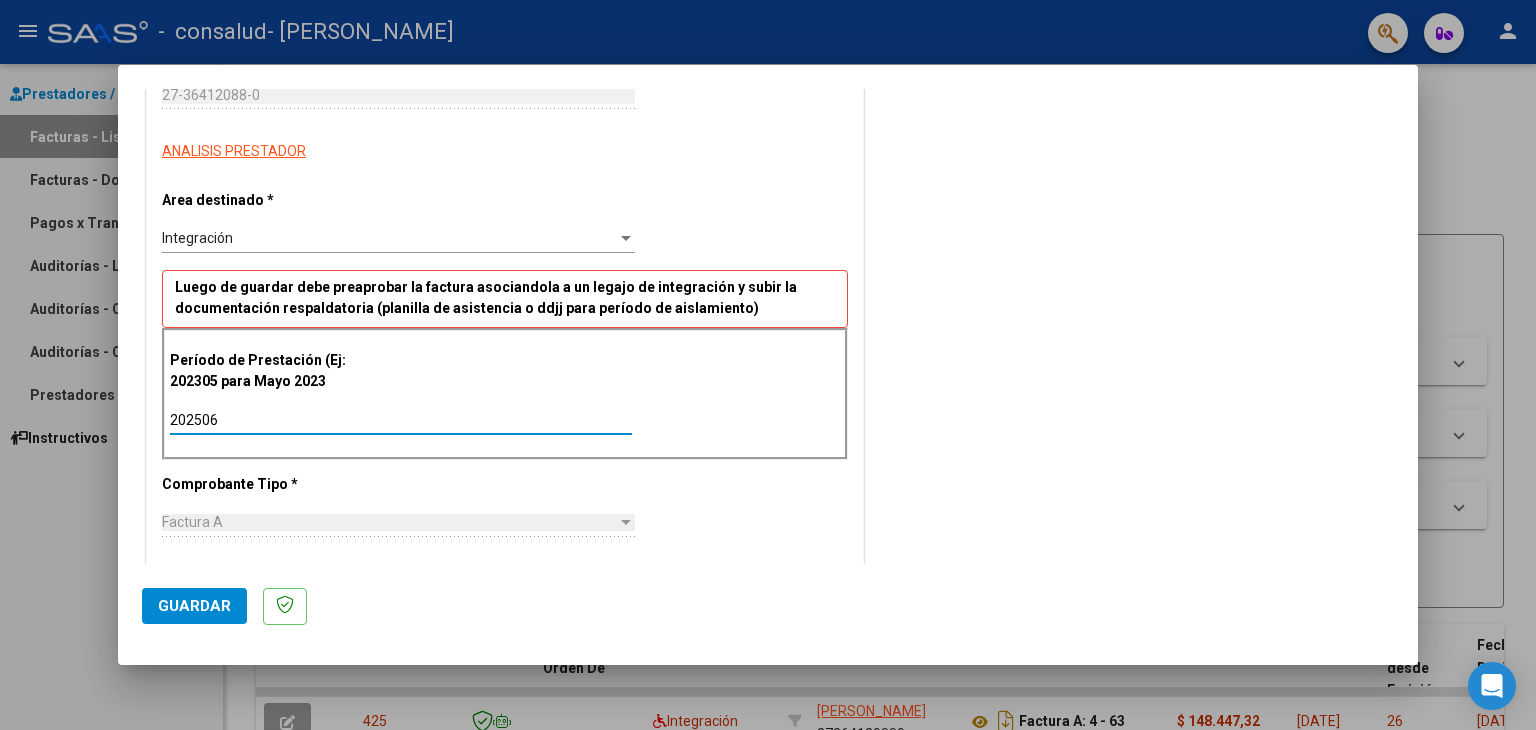 type on "202506" 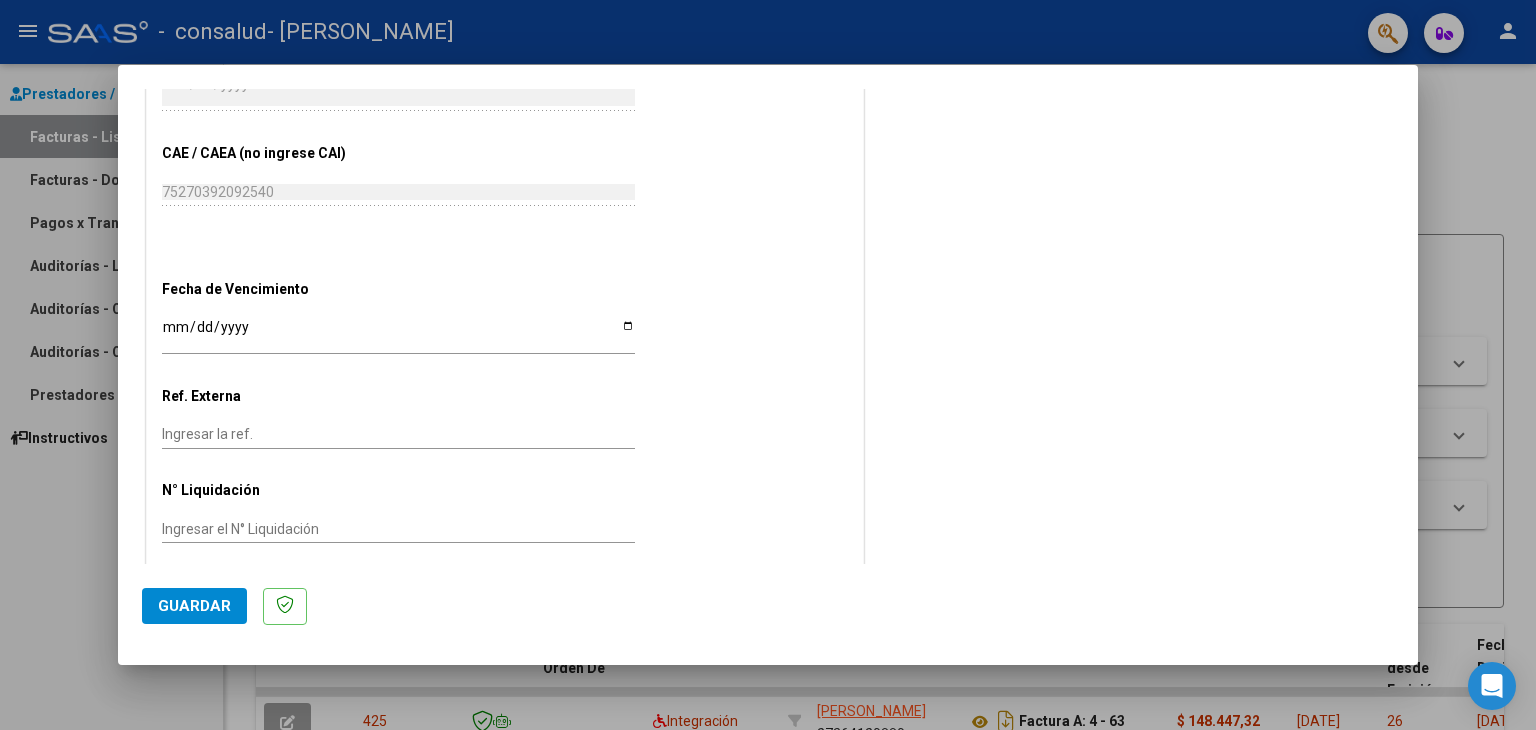 scroll, scrollTop: 1144, scrollLeft: 0, axis: vertical 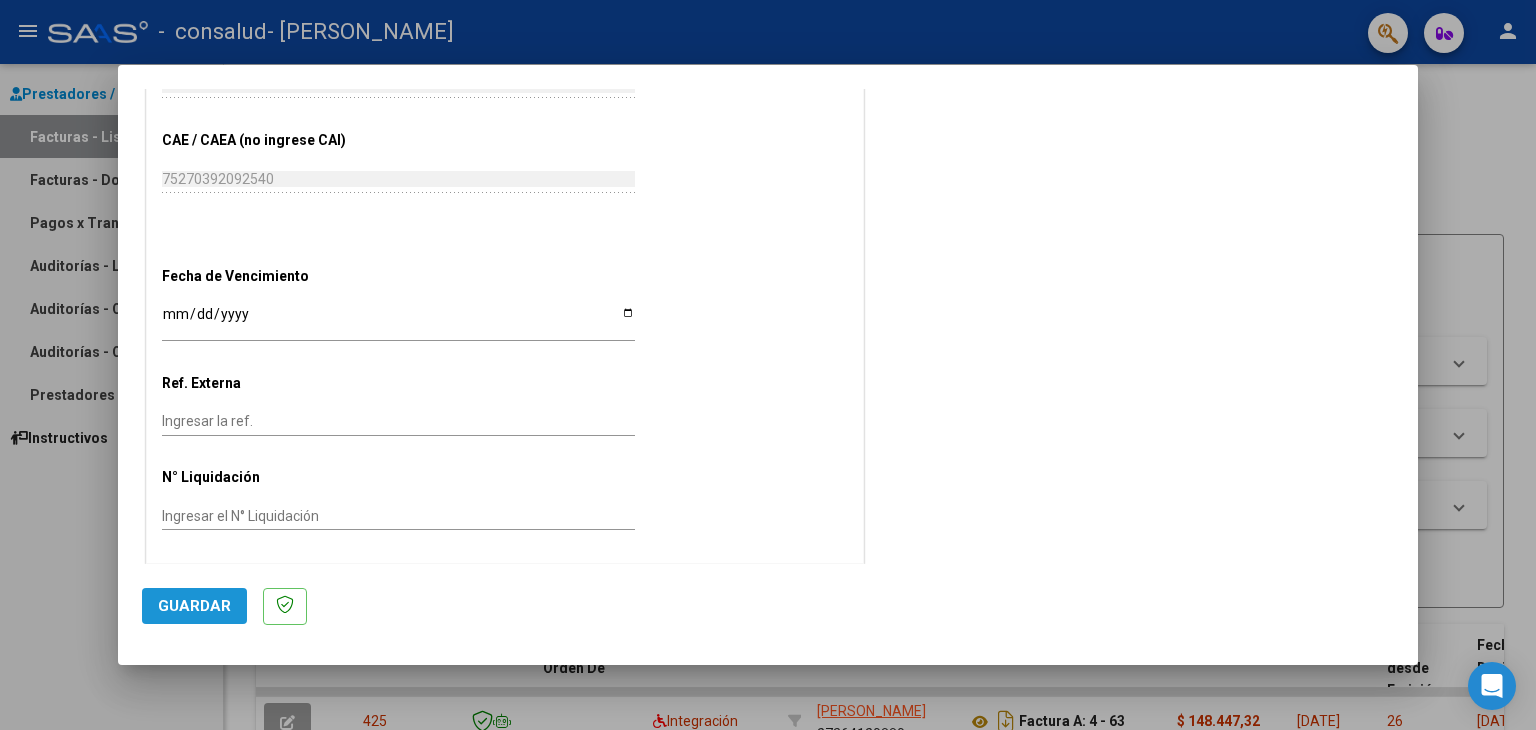 click on "Guardar" 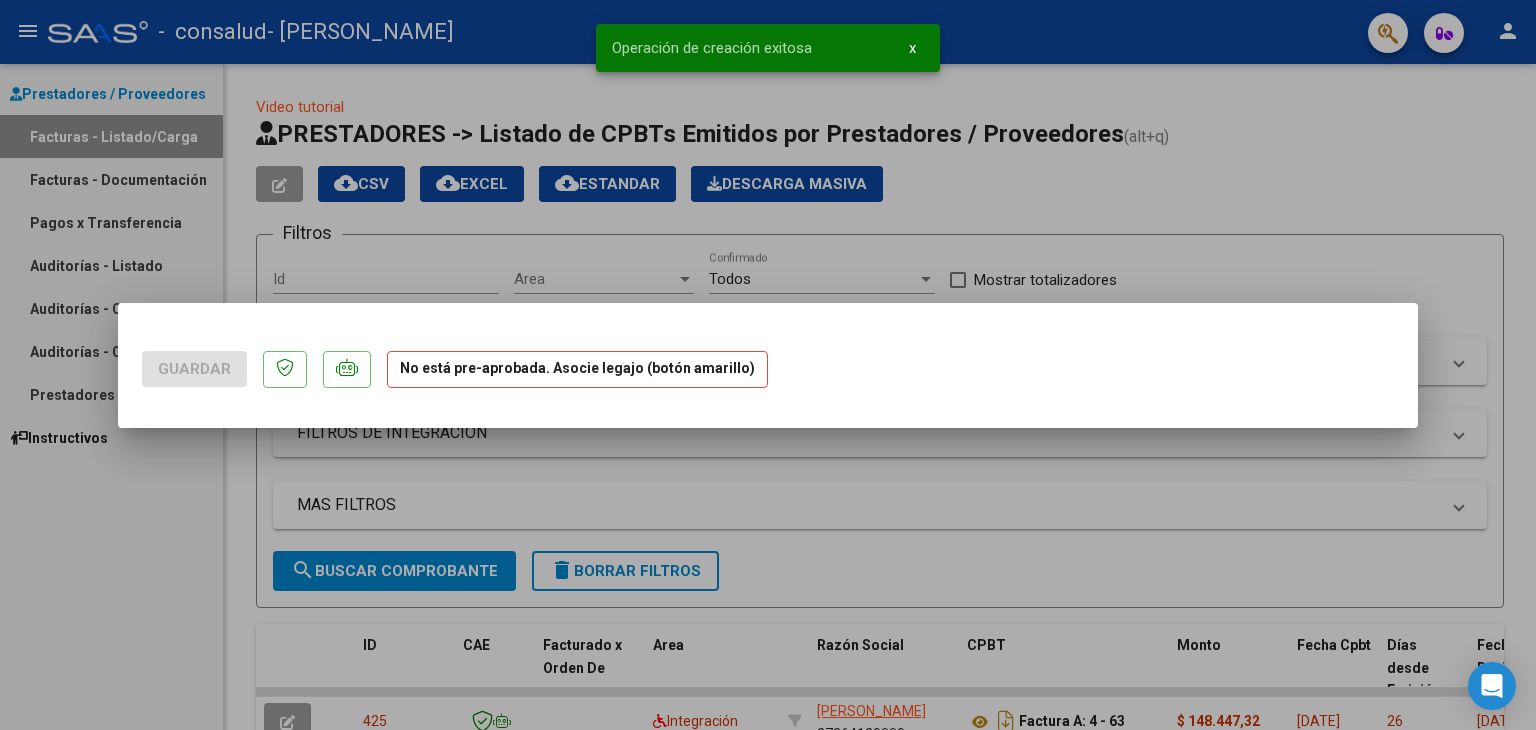 scroll, scrollTop: 0, scrollLeft: 0, axis: both 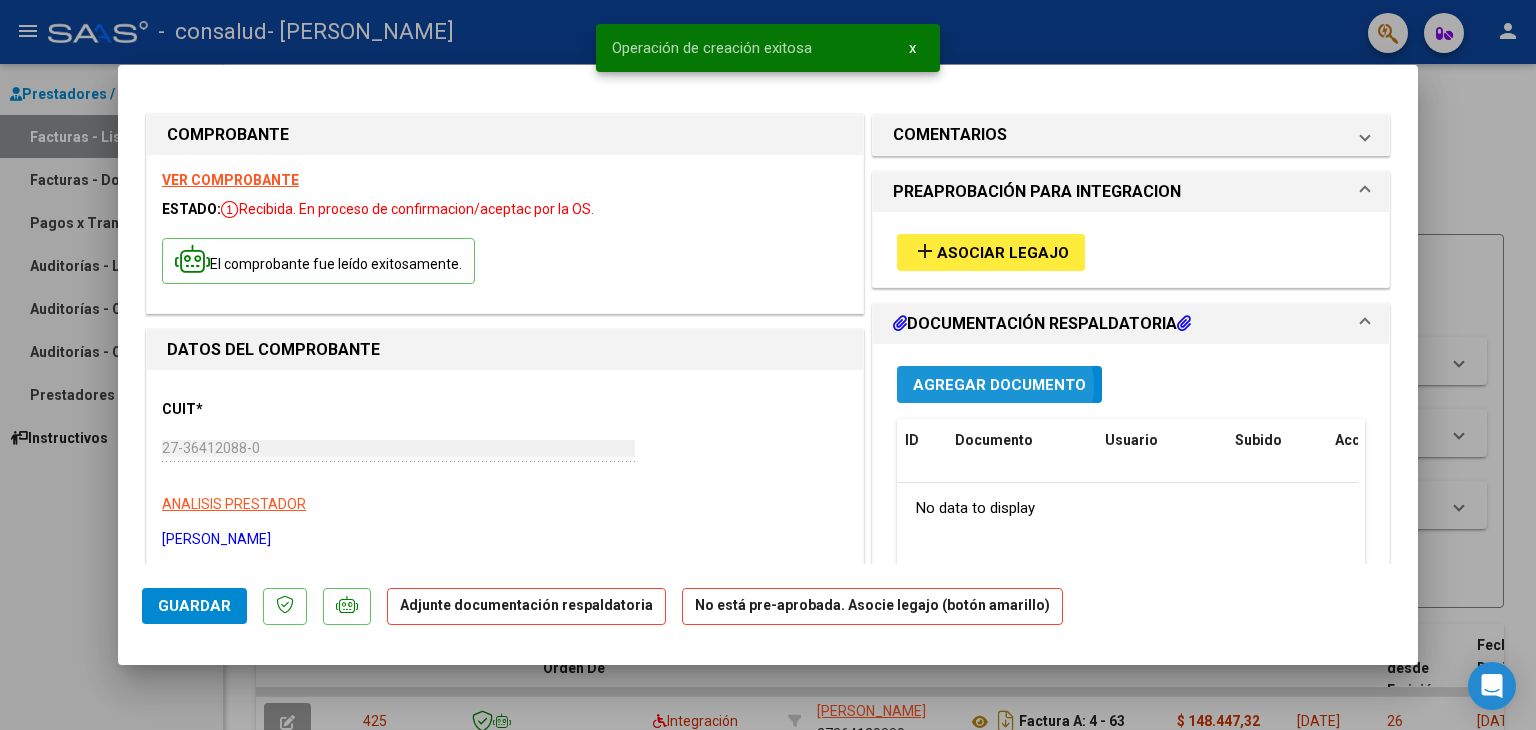 click on "Agregar Documento" at bounding box center (999, 385) 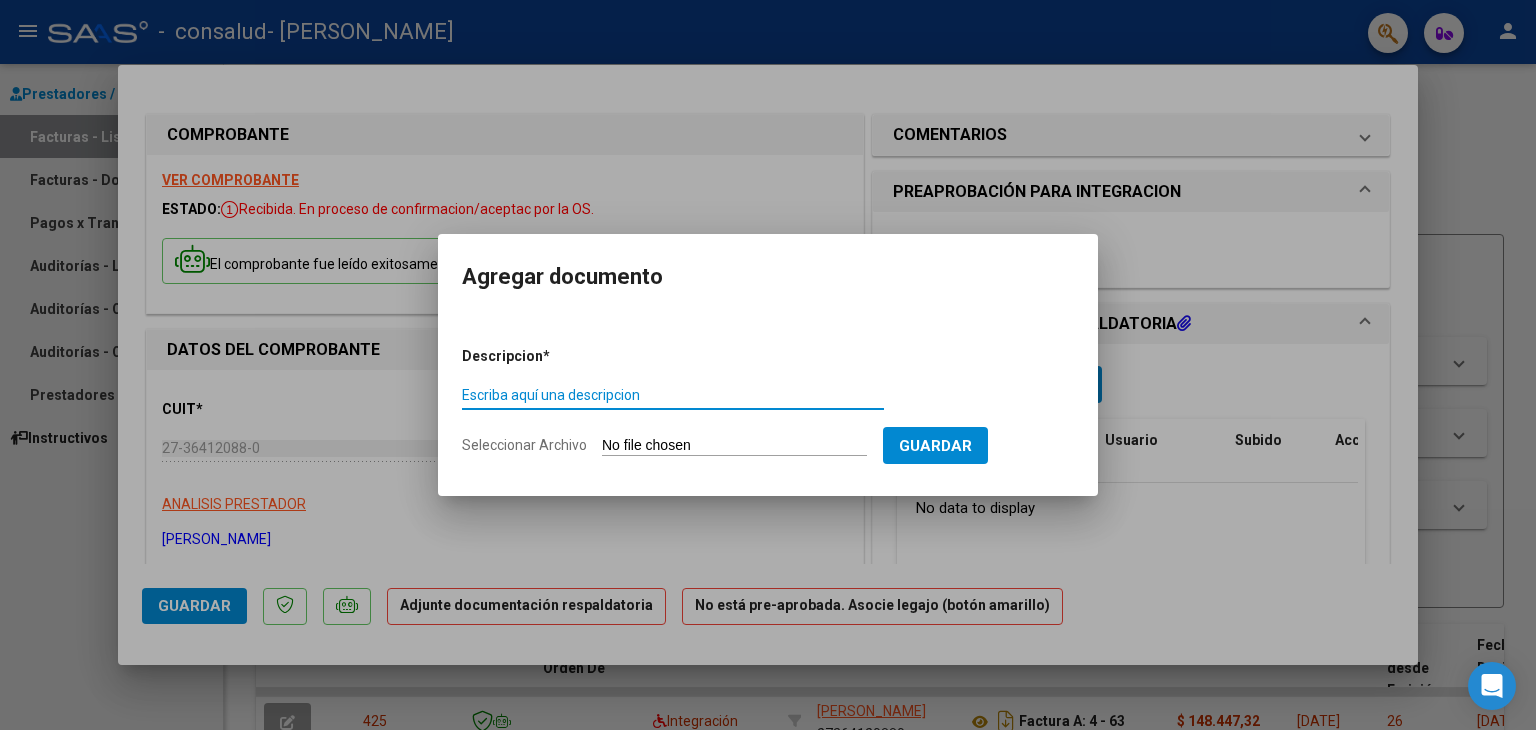 click on "Escriba aquí una descripcion" at bounding box center [673, 395] 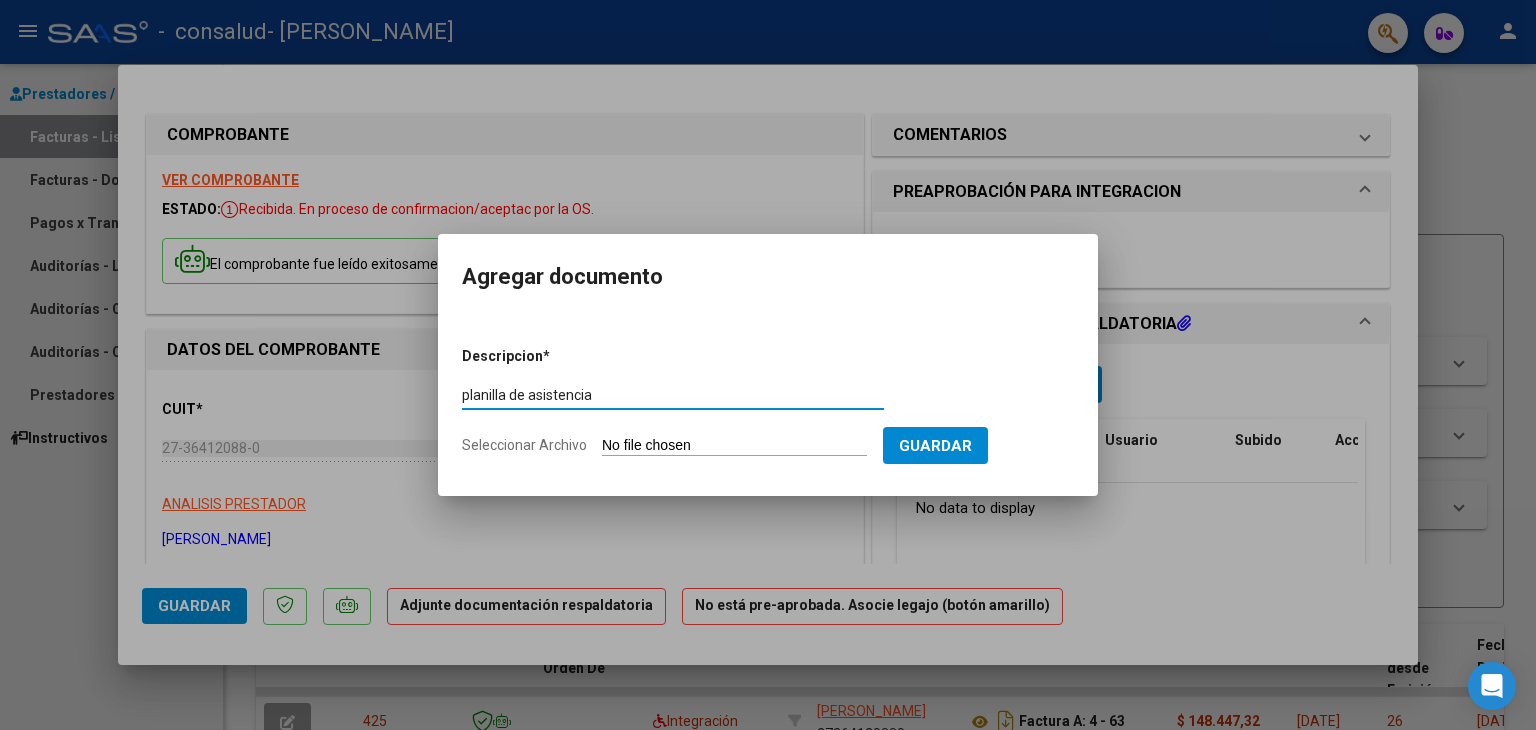 type on "planilla de asistencia" 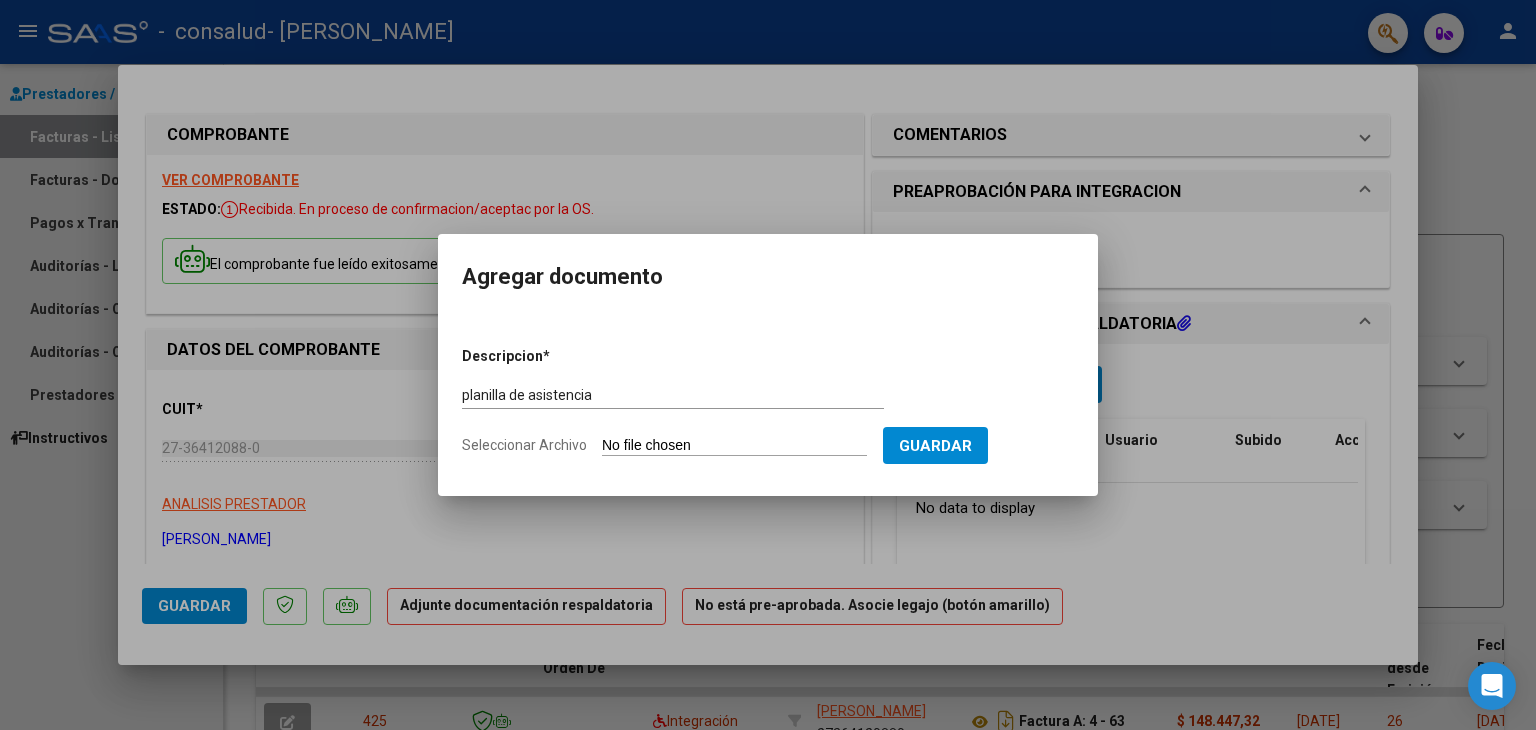 type on "C:\fakepath\[PERSON_NAME] [DATE].pdf" 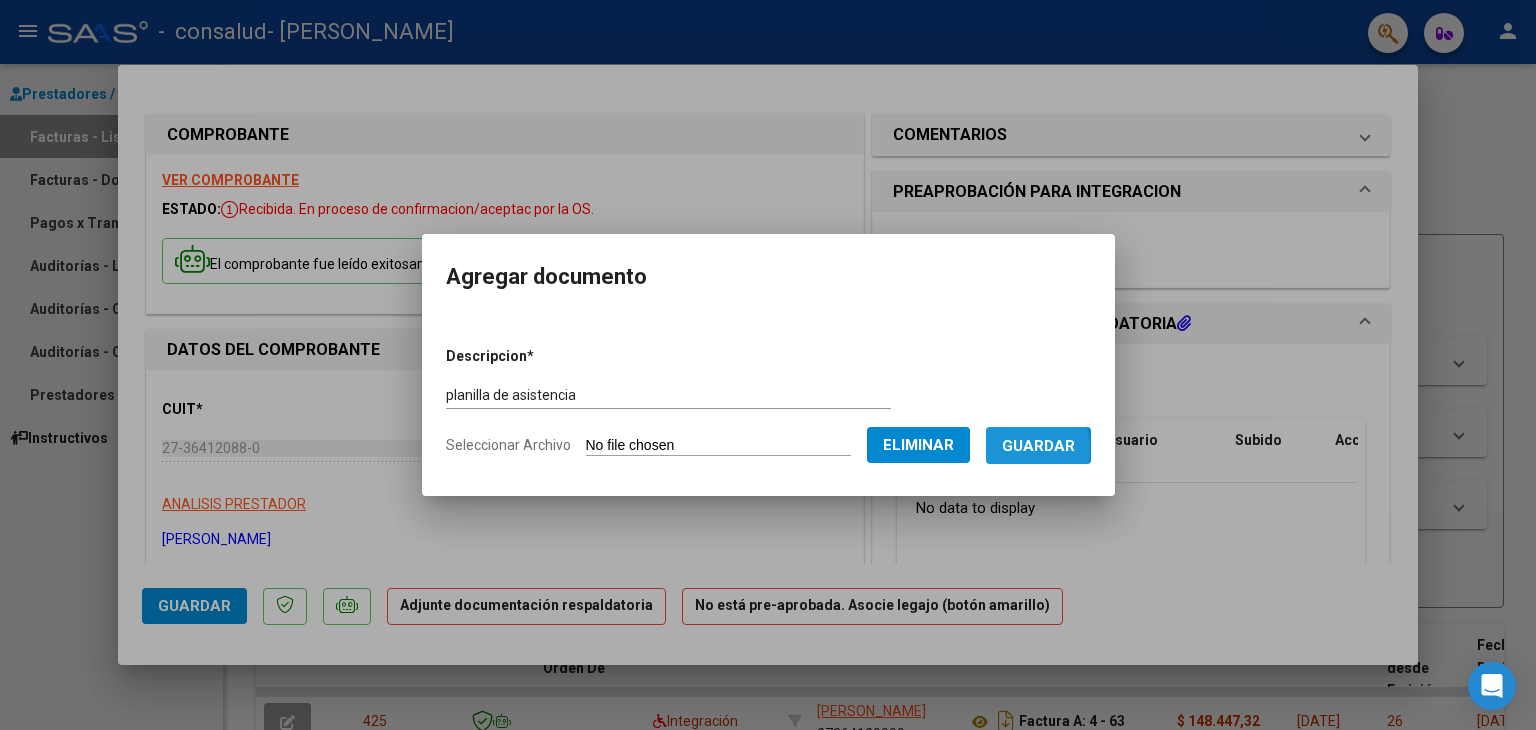 click on "Guardar" at bounding box center [1038, 446] 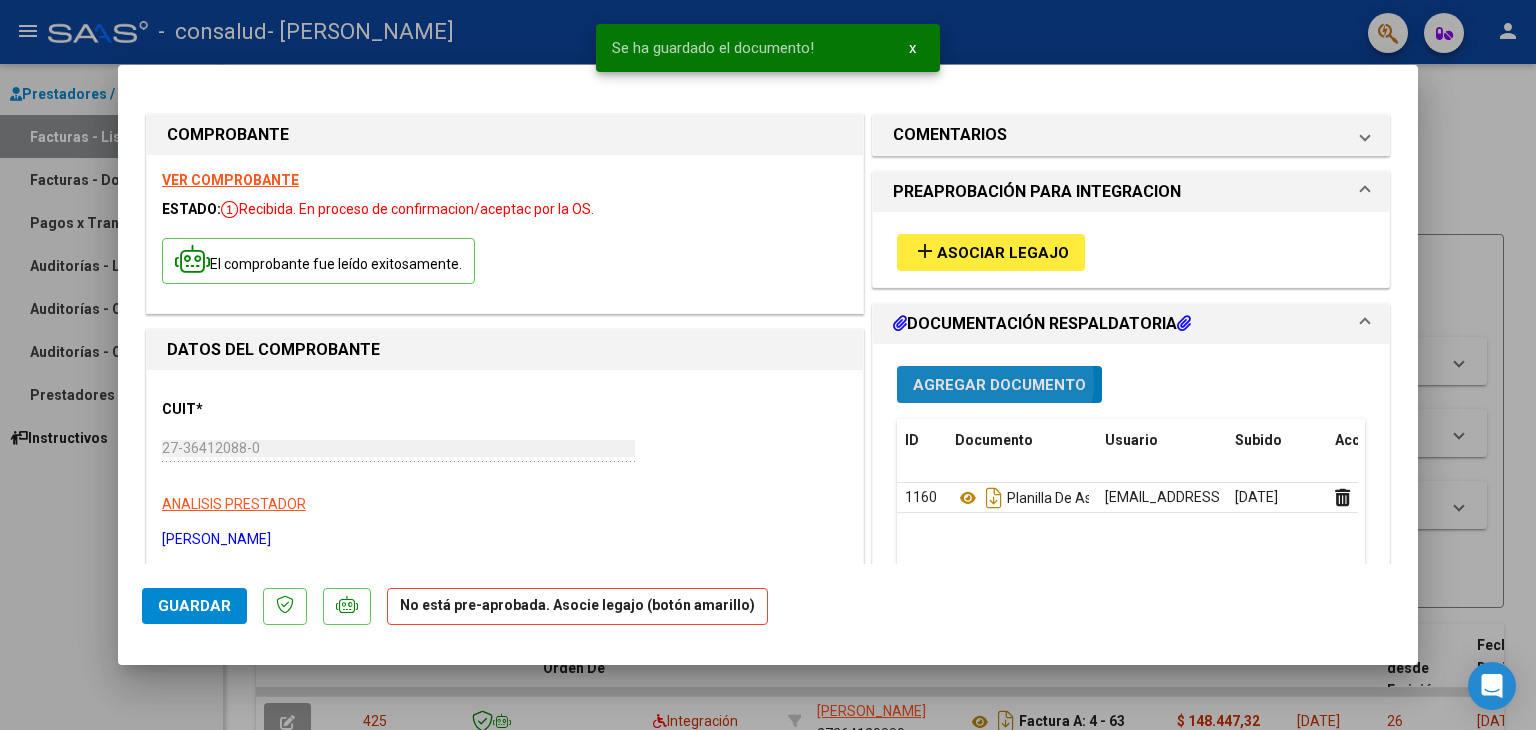 click on "Agregar Documento" at bounding box center (999, 385) 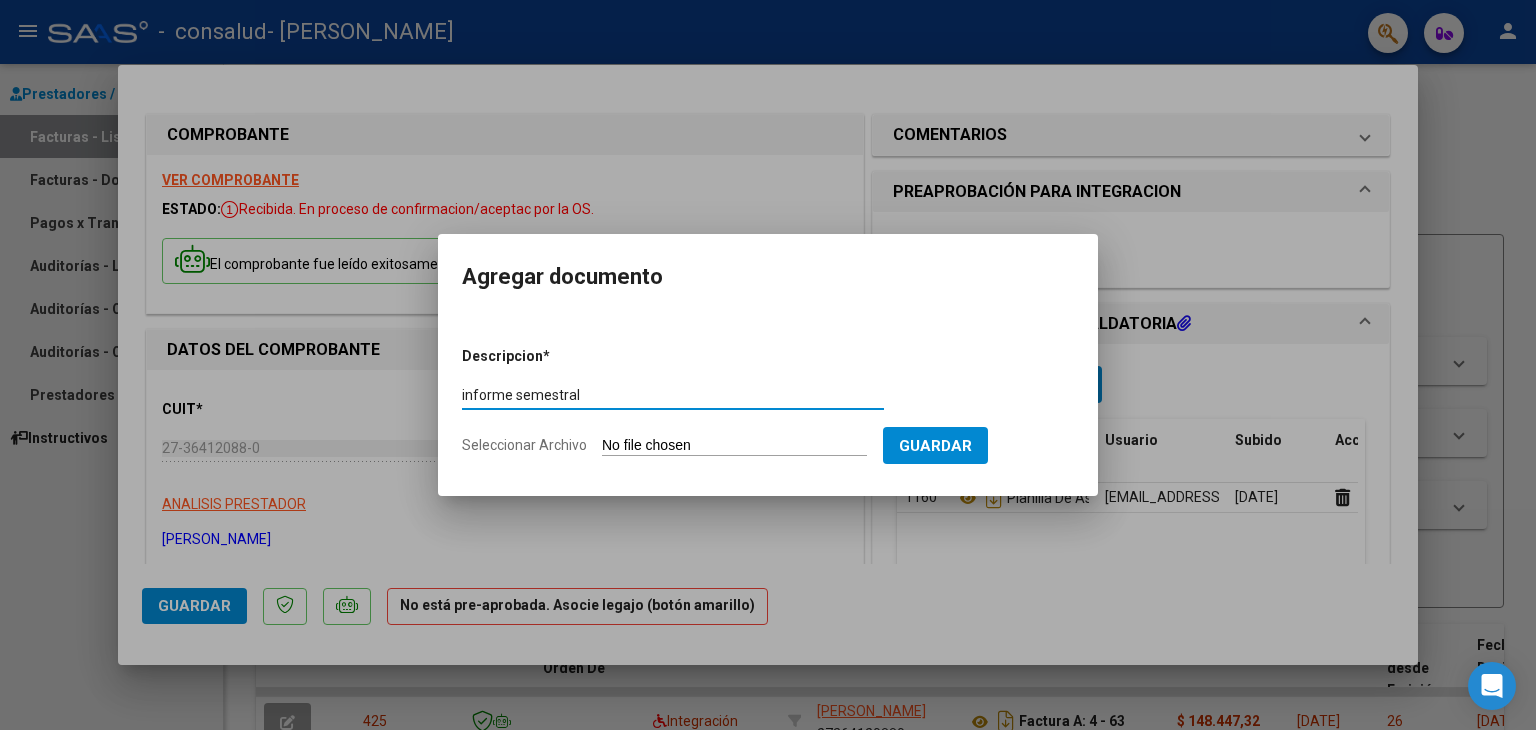 type on "informe semestral" 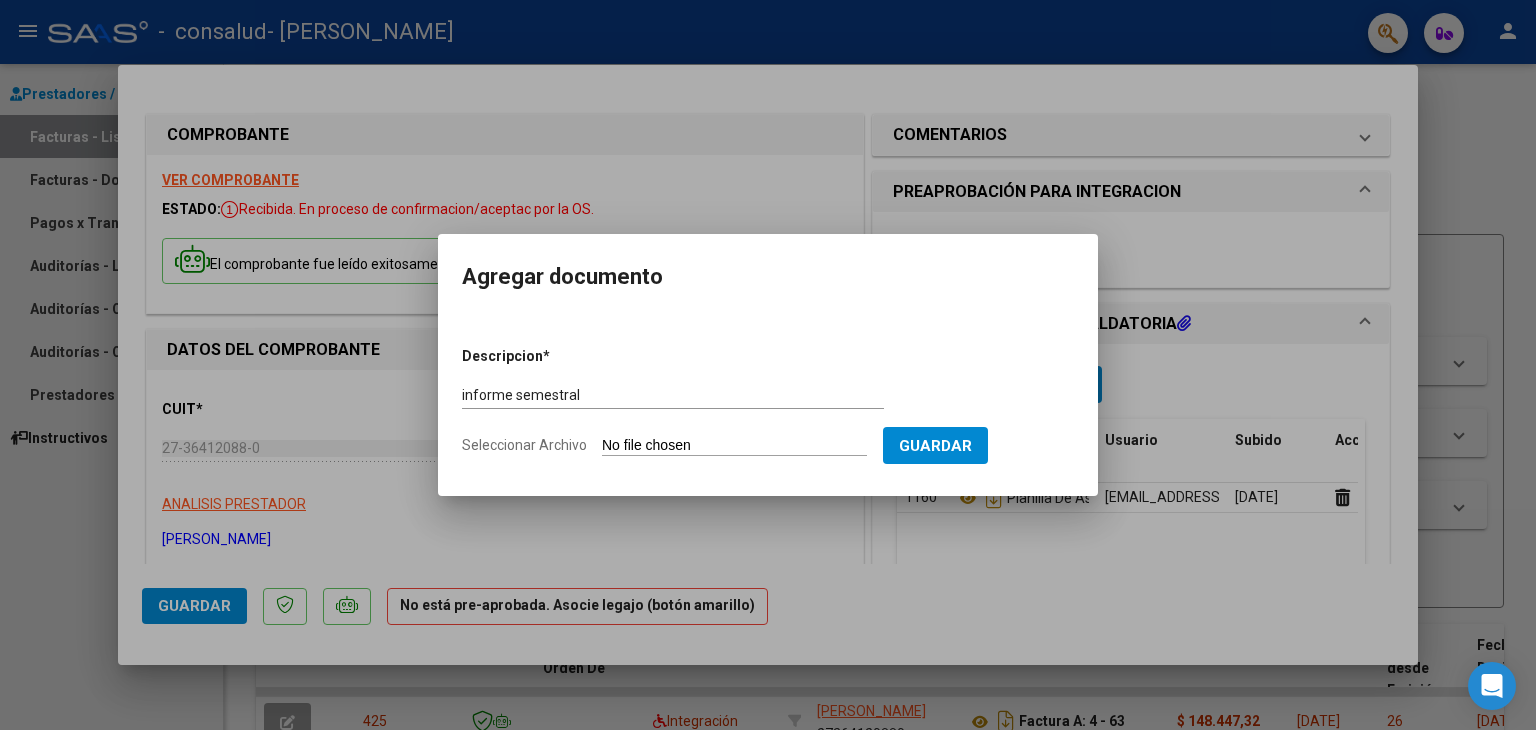 click on "Seleccionar Archivo" at bounding box center (734, 446) 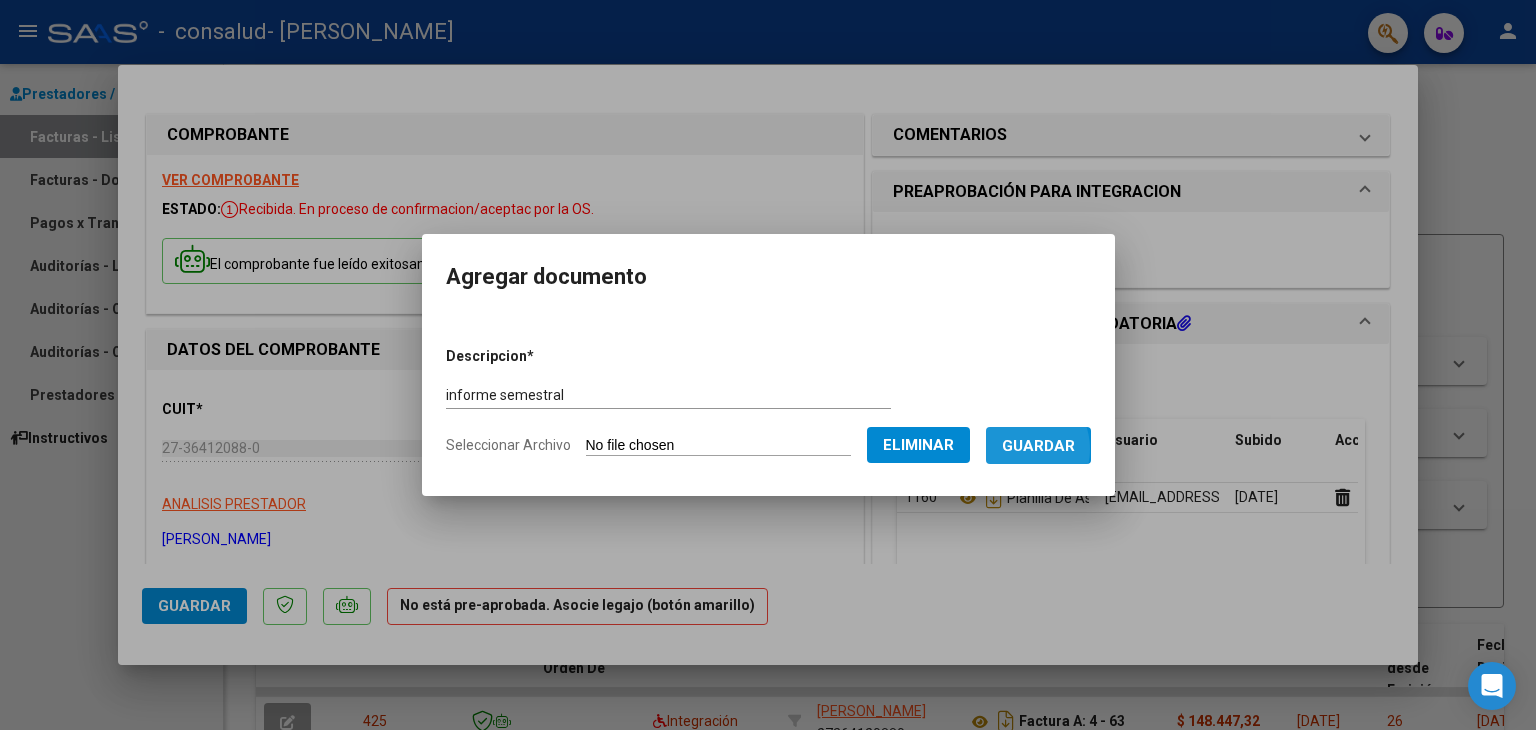 click on "Guardar" at bounding box center (1038, 446) 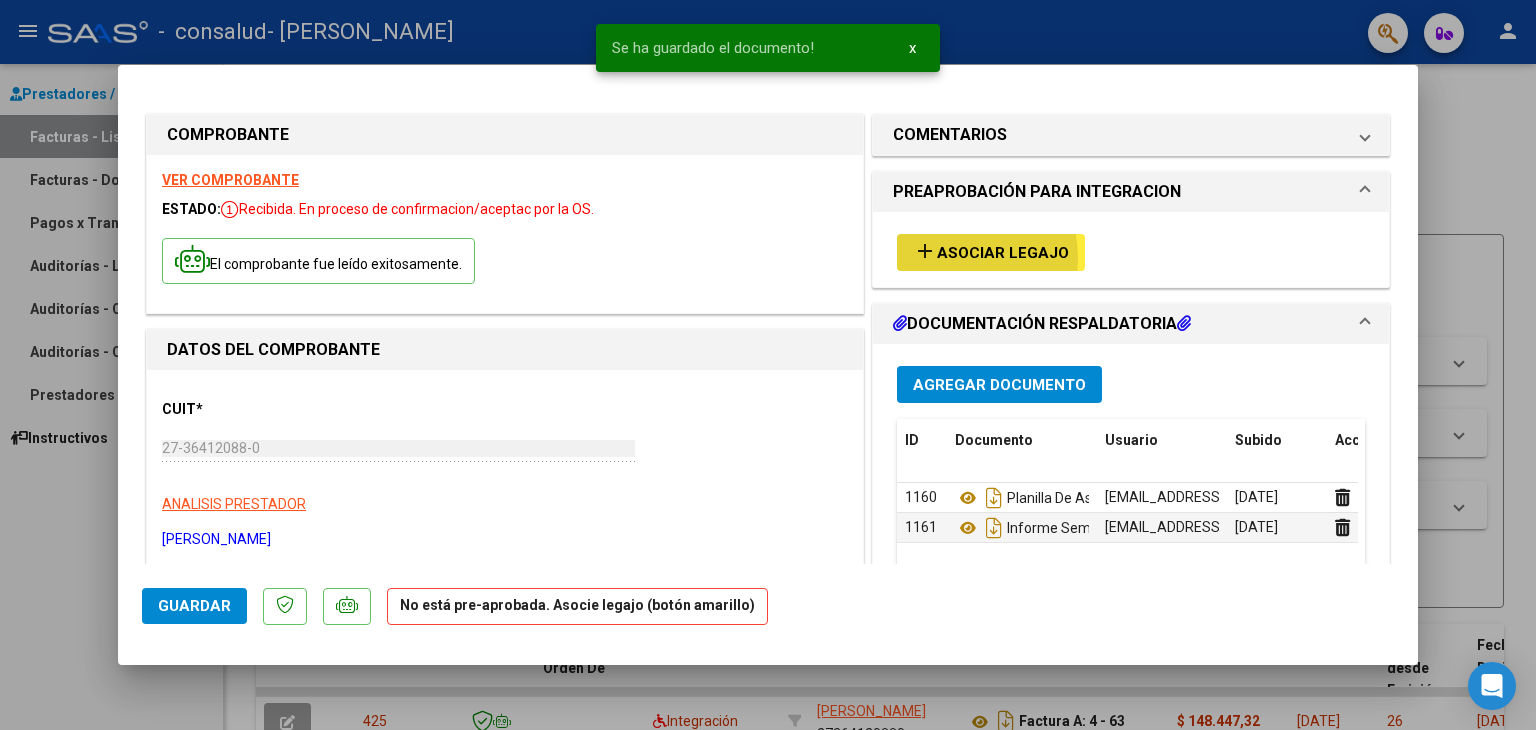 click on "Asociar Legajo" at bounding box center (1003, 253) 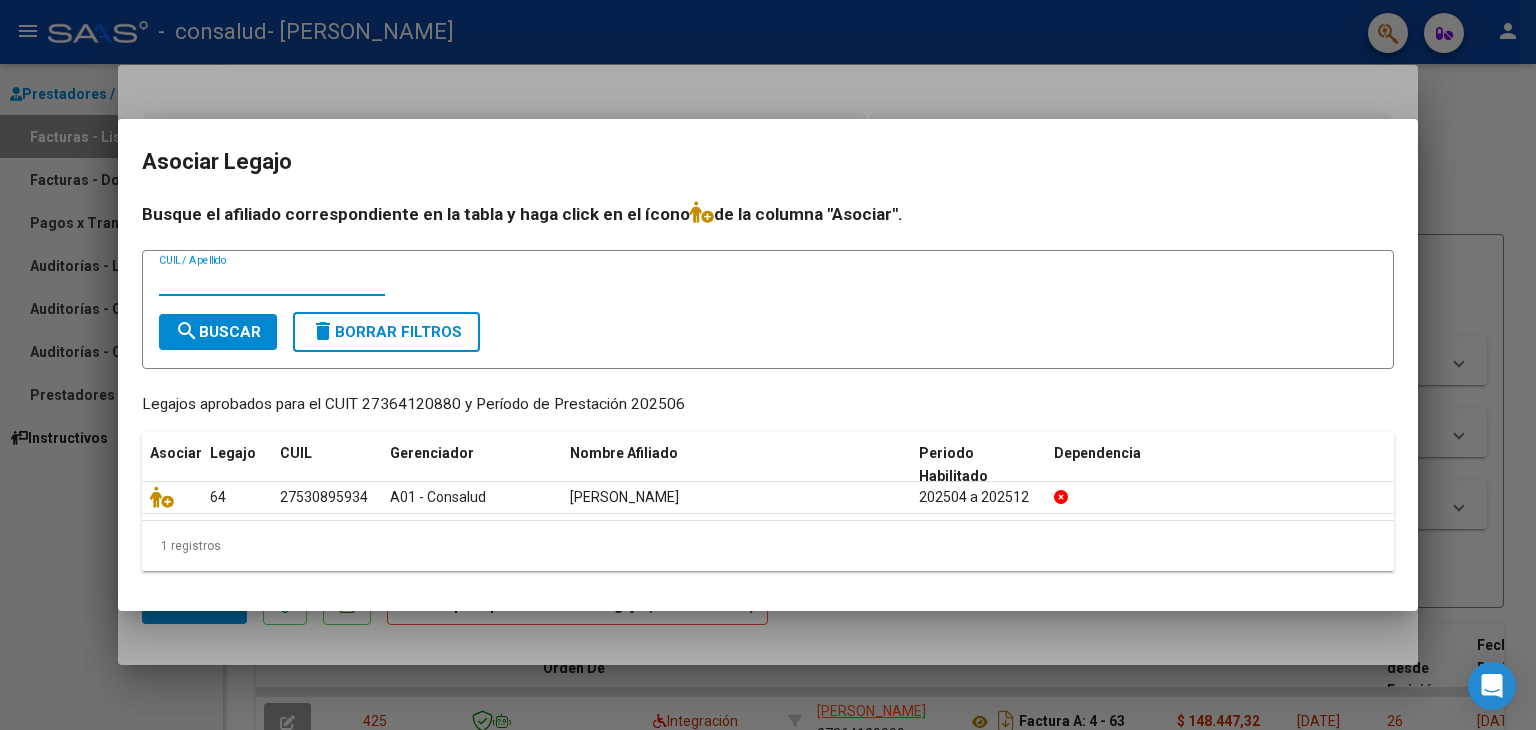 click on "Legajos aprobados para el CUIT 27364120880 y Período de Prestación 202506" at bounding box center (768, 404) 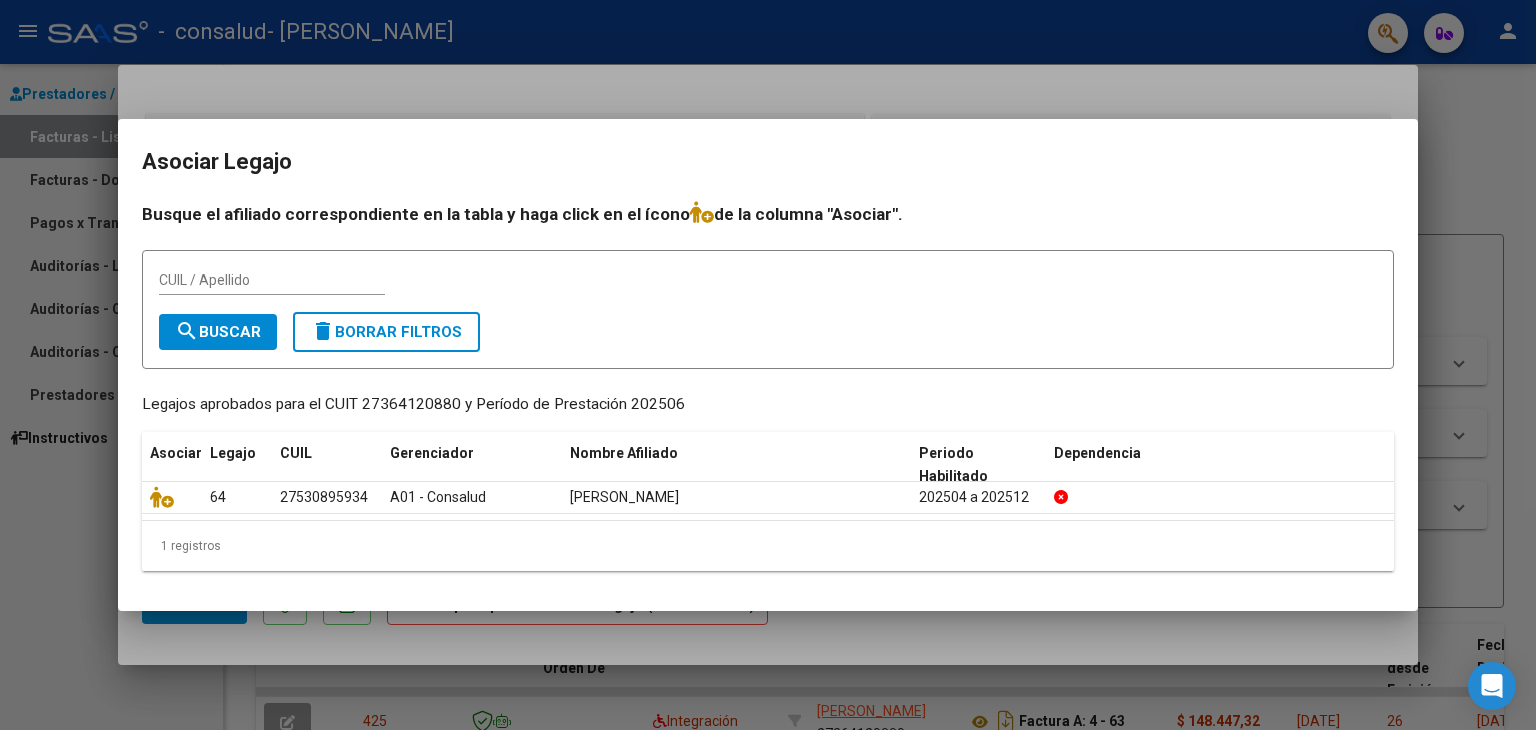 click at bounding box center (768, 365) 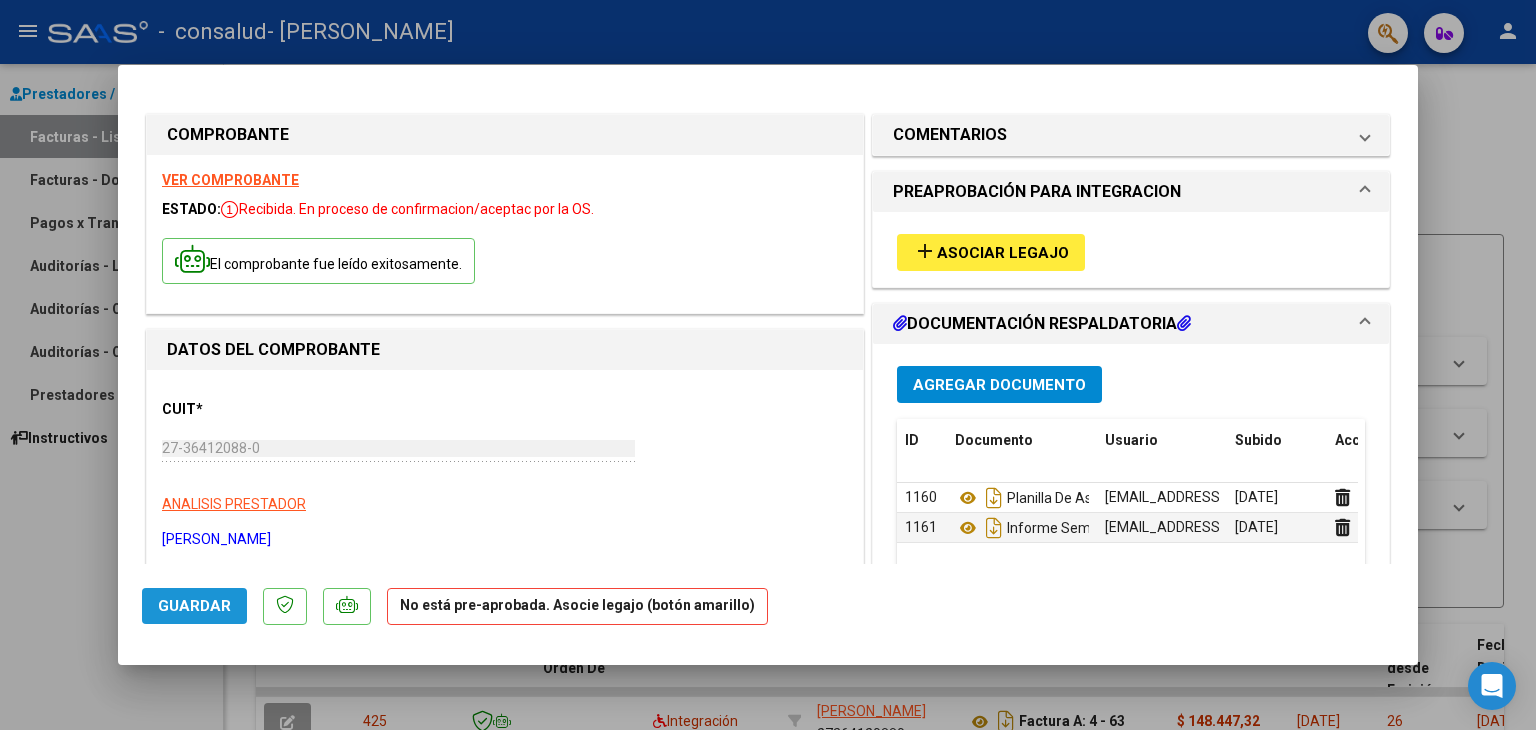 click on "Guardar" 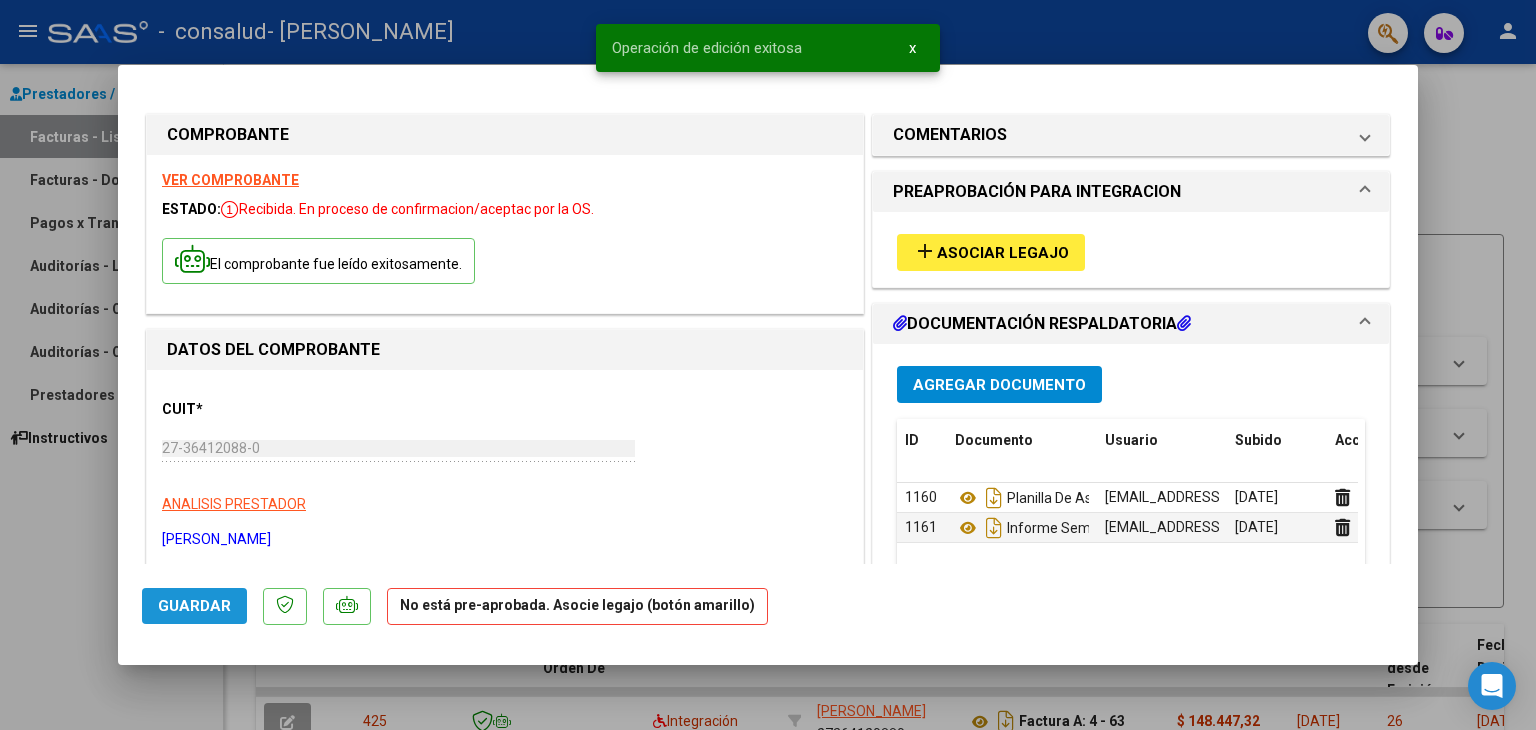 click on "Guardar" 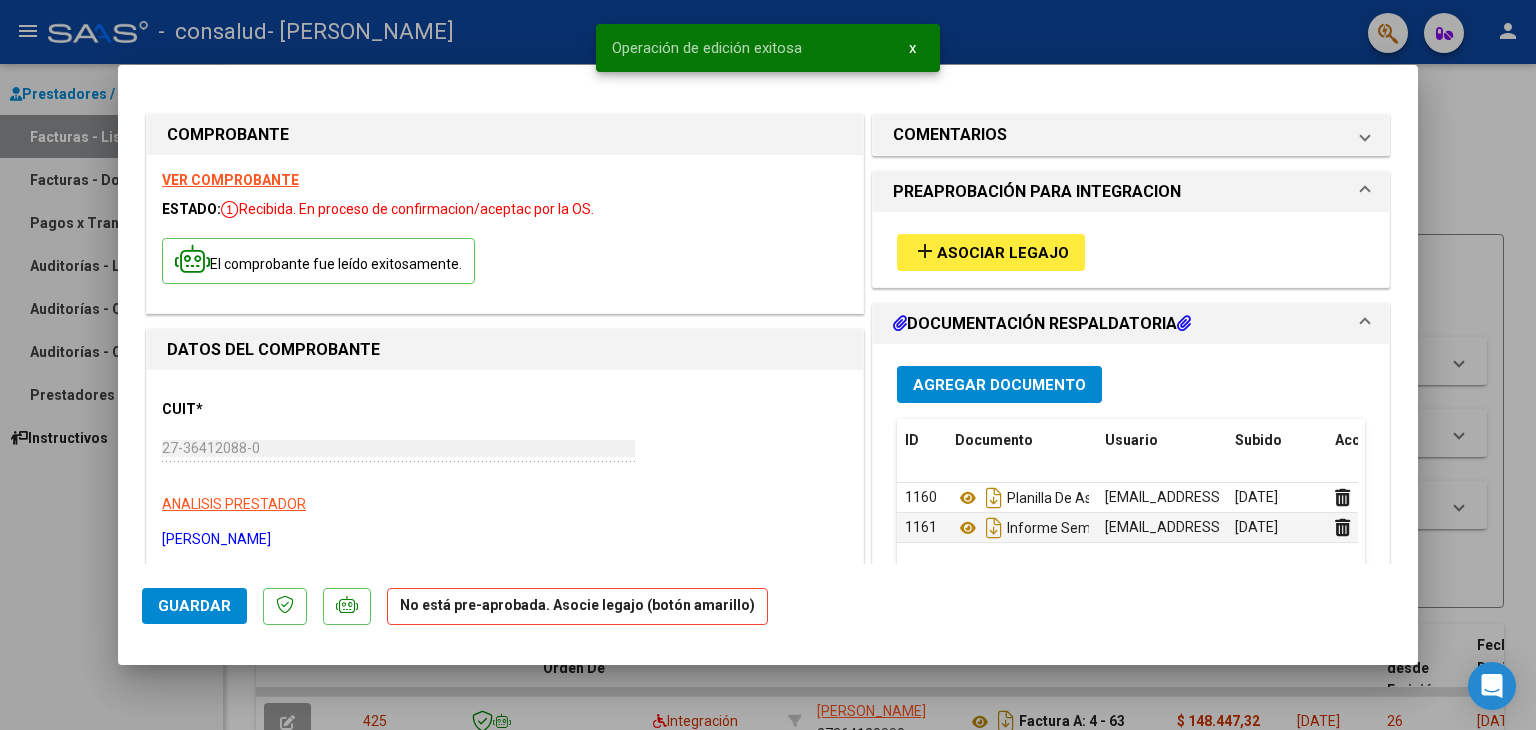click at bounding box center [768, 365] 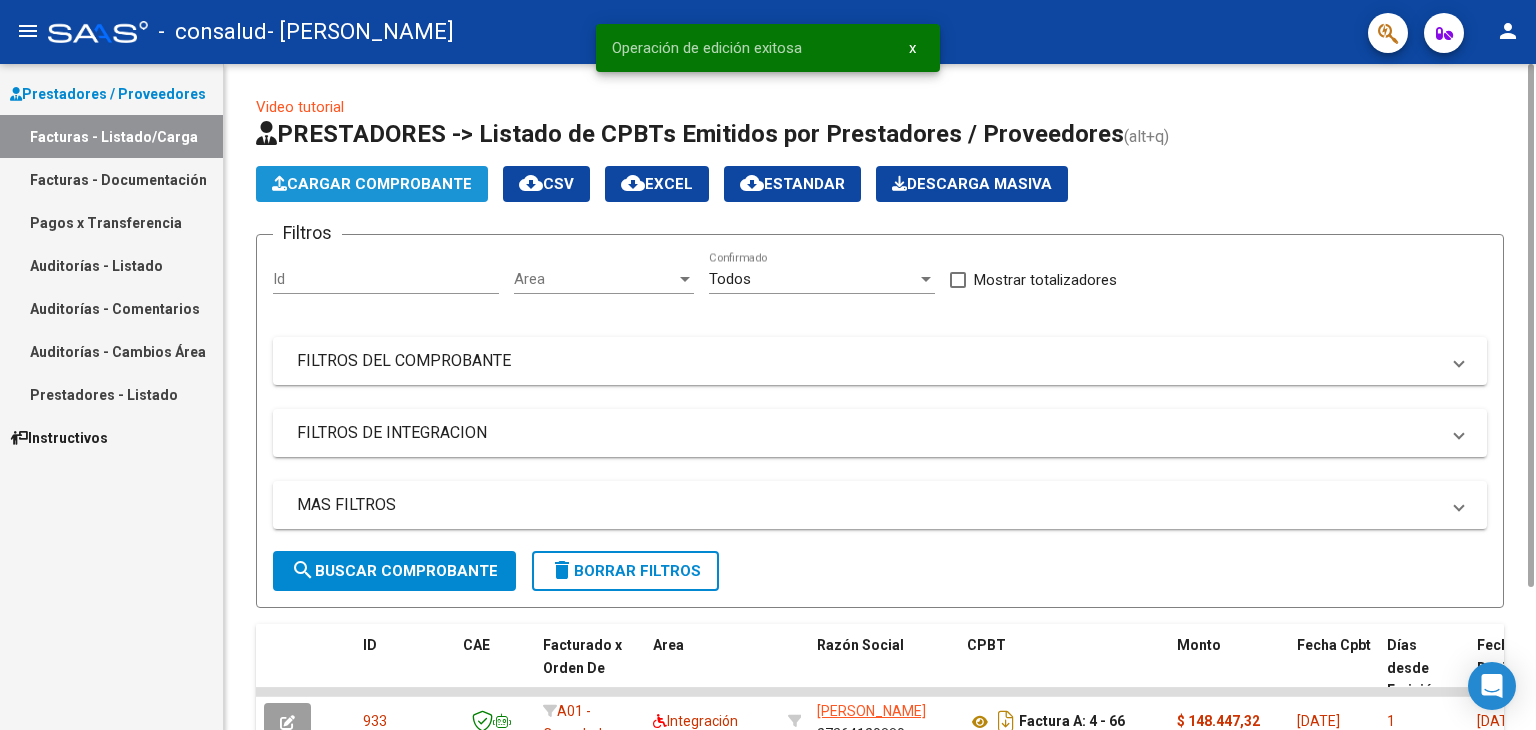 click on "Cargar Comprobante" 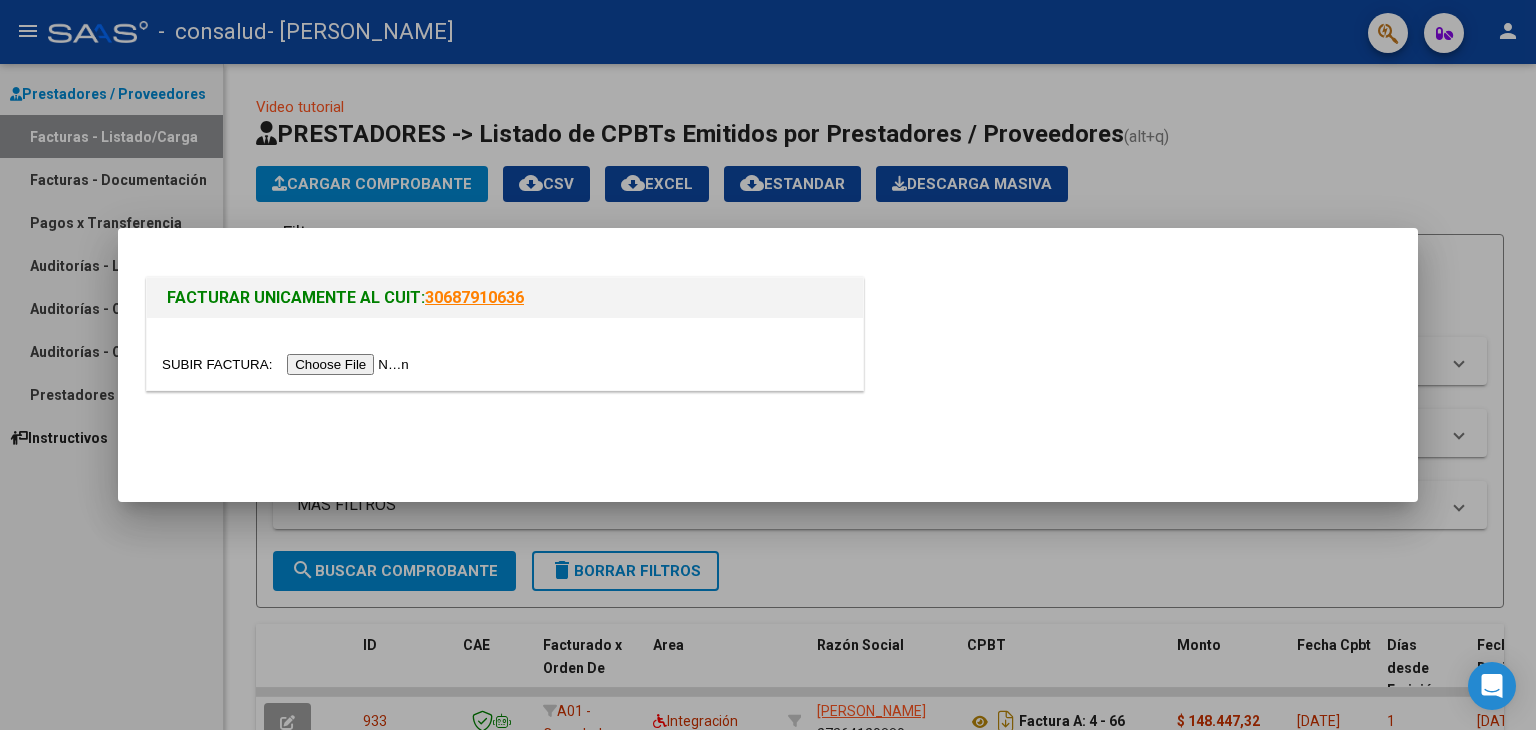 click at bounding box center [288, 364] 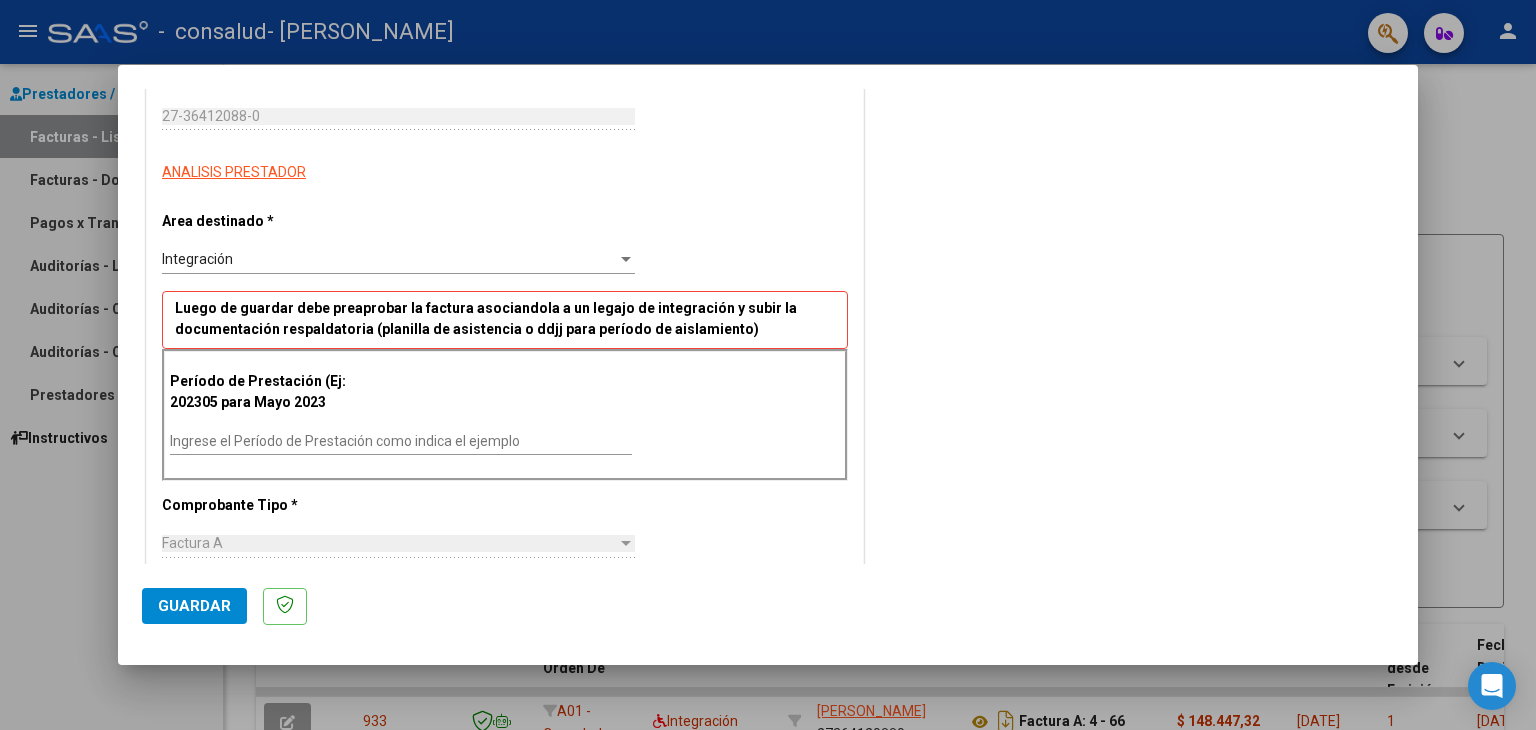 scroll, scrollTop: 312, scrollLeft: 0, axis: vertical 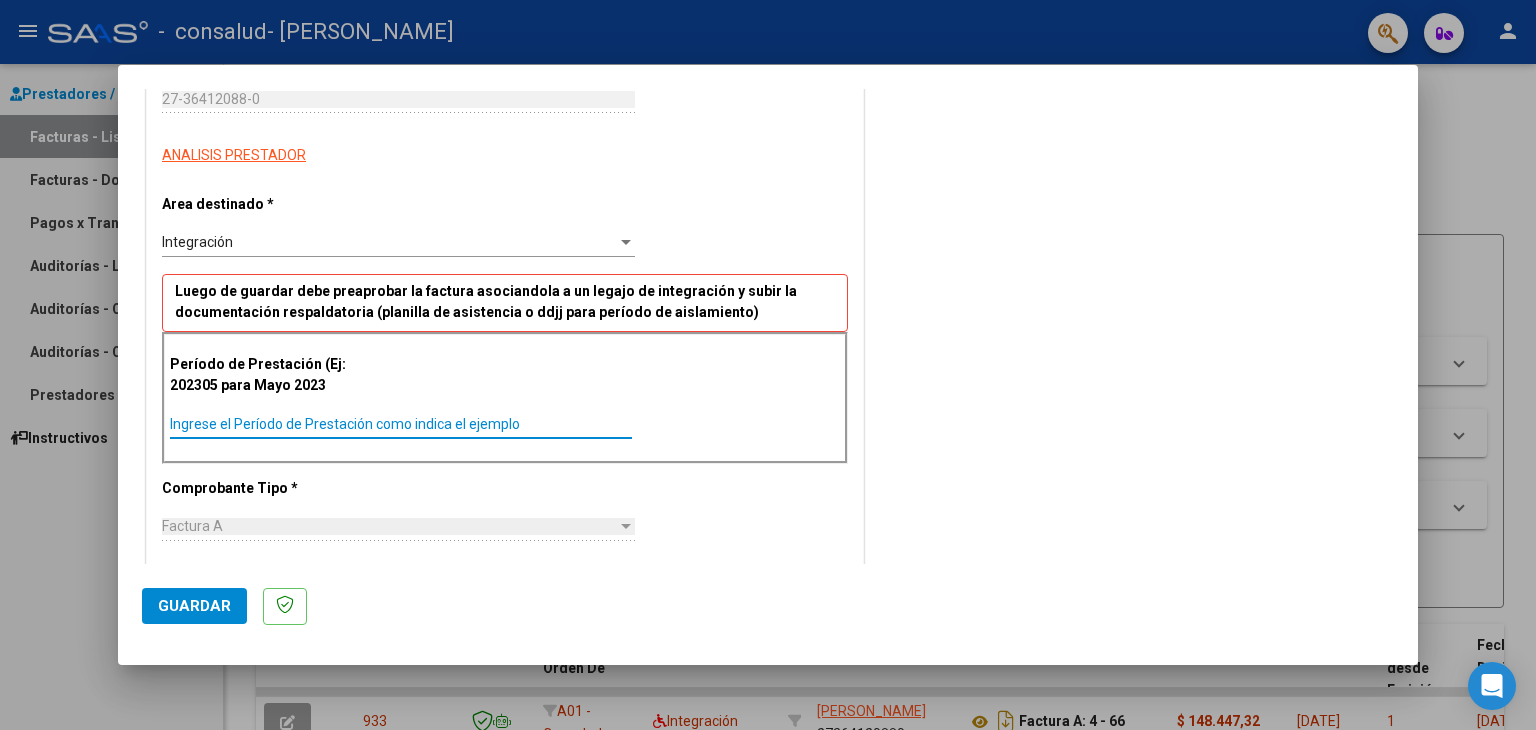 click on "Ingrese el Período de Prestación como indica el ejemplo" at bounding box center (401, 424) 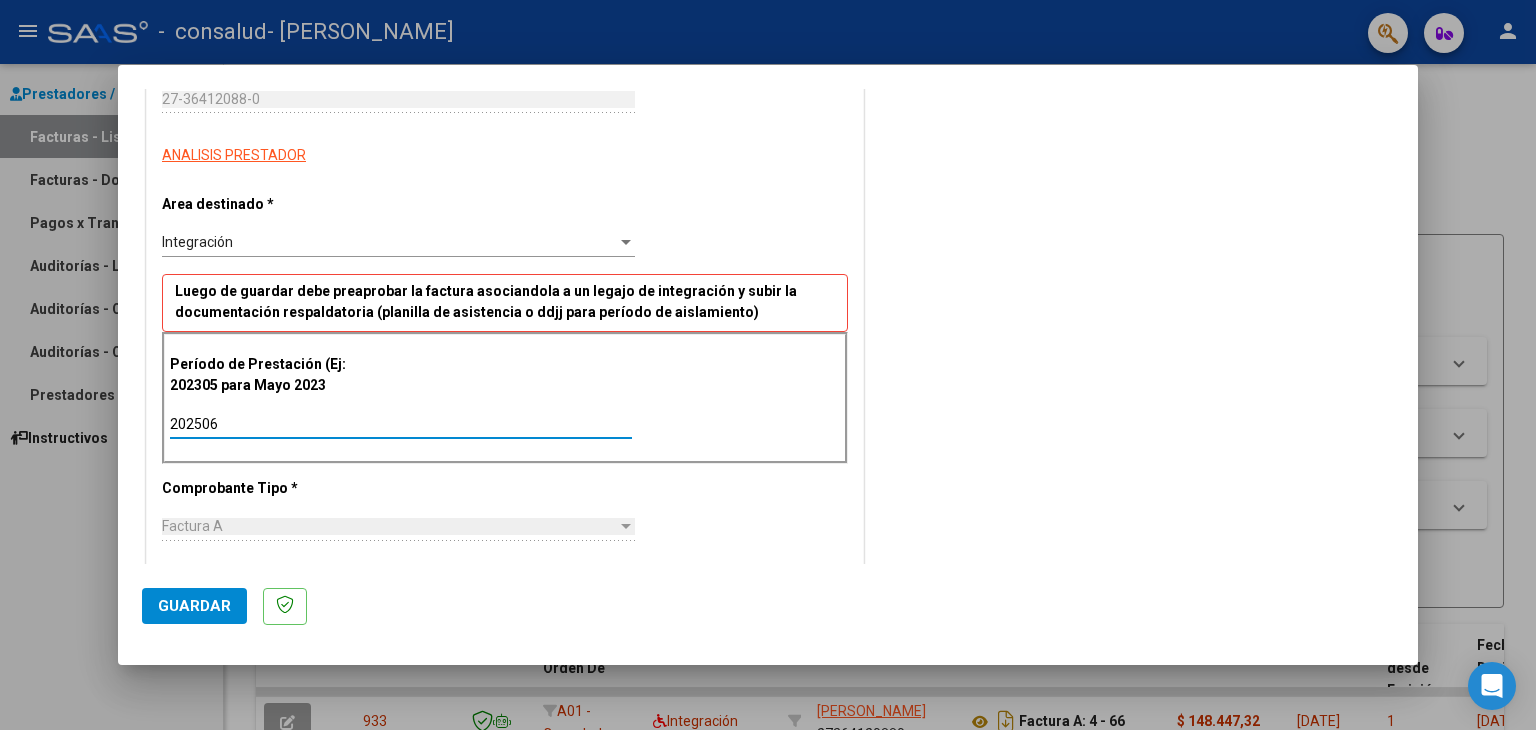 type on "202506" 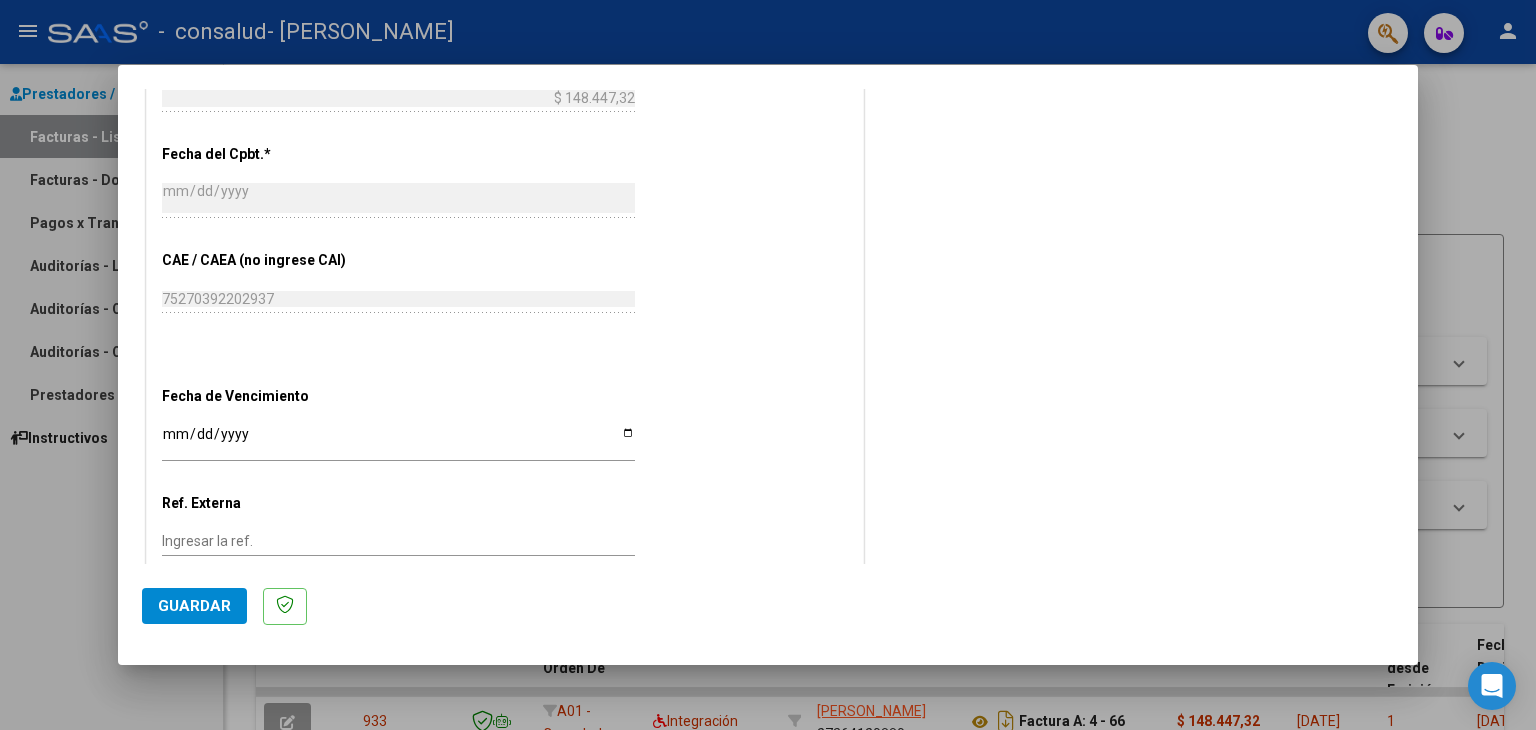 scroll, scrollTop: 1144, scrollLeft: 0, axis: vertical 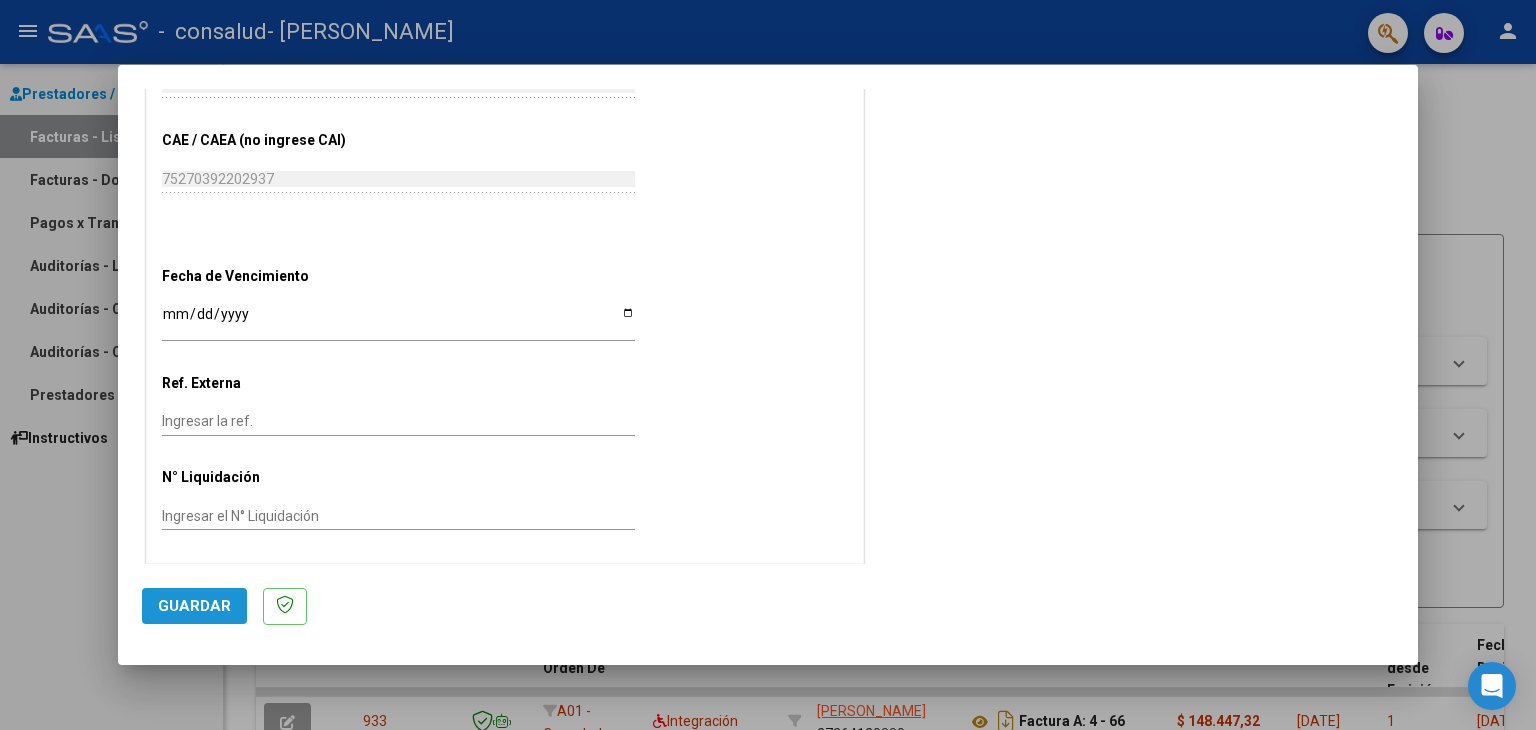 click on "Guardar" 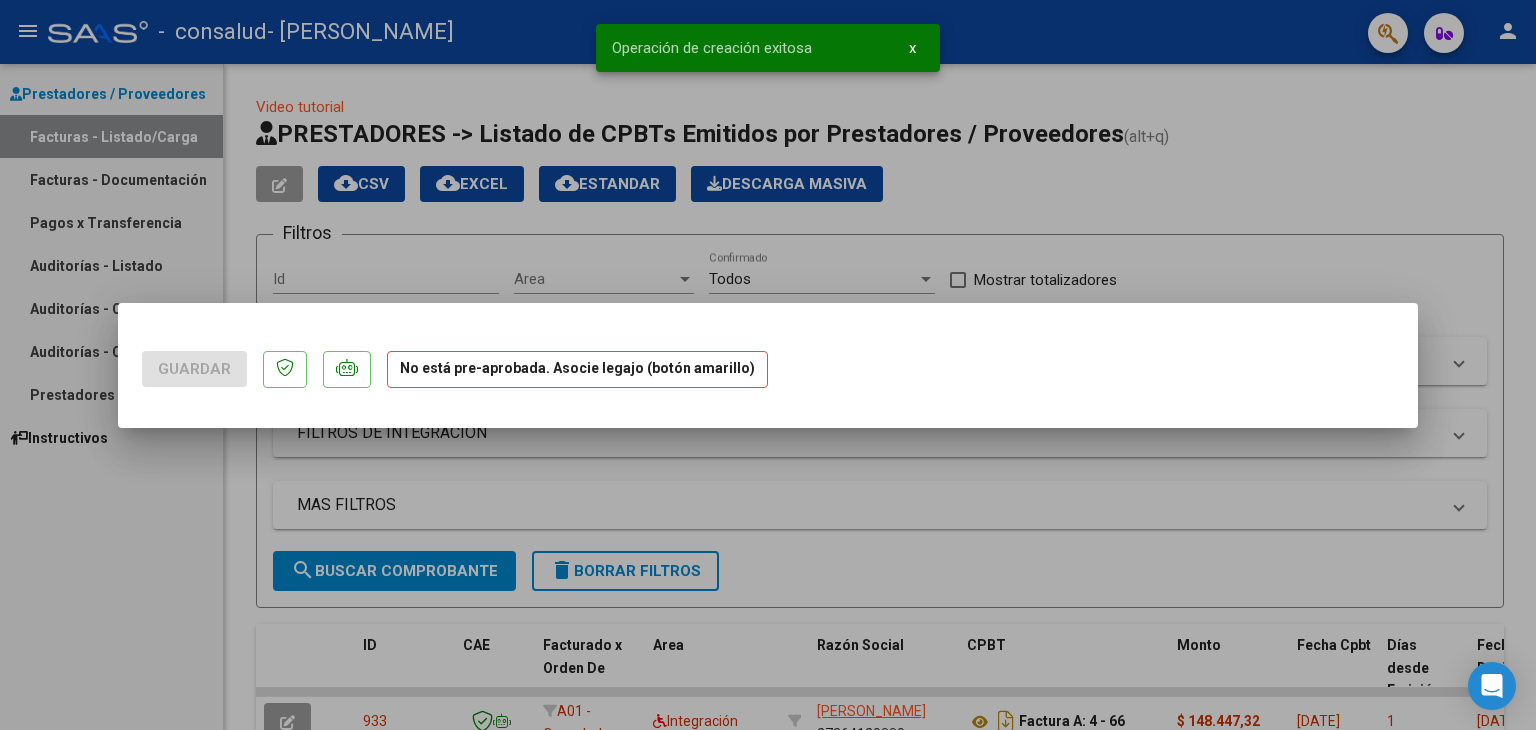 scroll, scrollTop: 0, scrollLeft: 0, axis: both 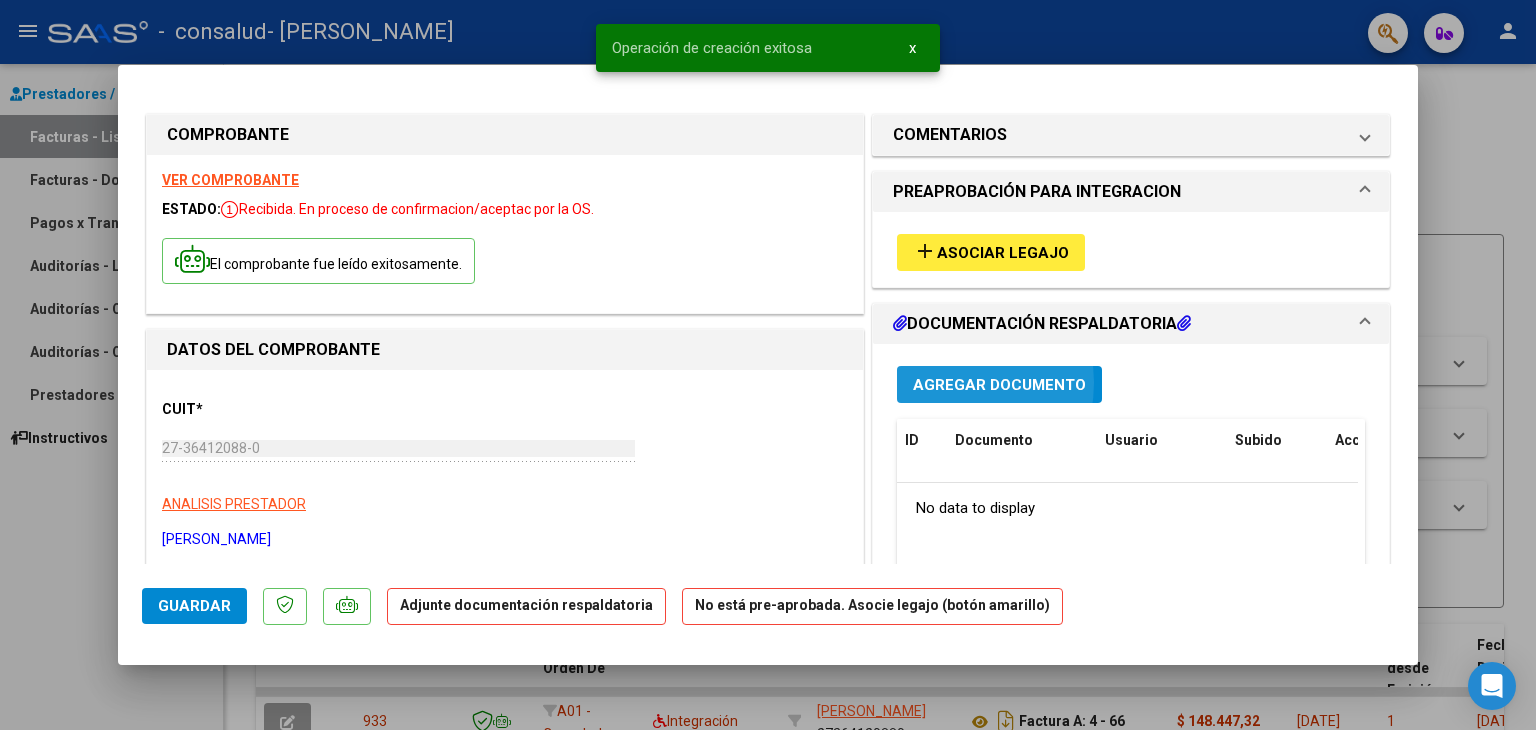 click on "Agregar Documento" at bounding box center [999, 385] 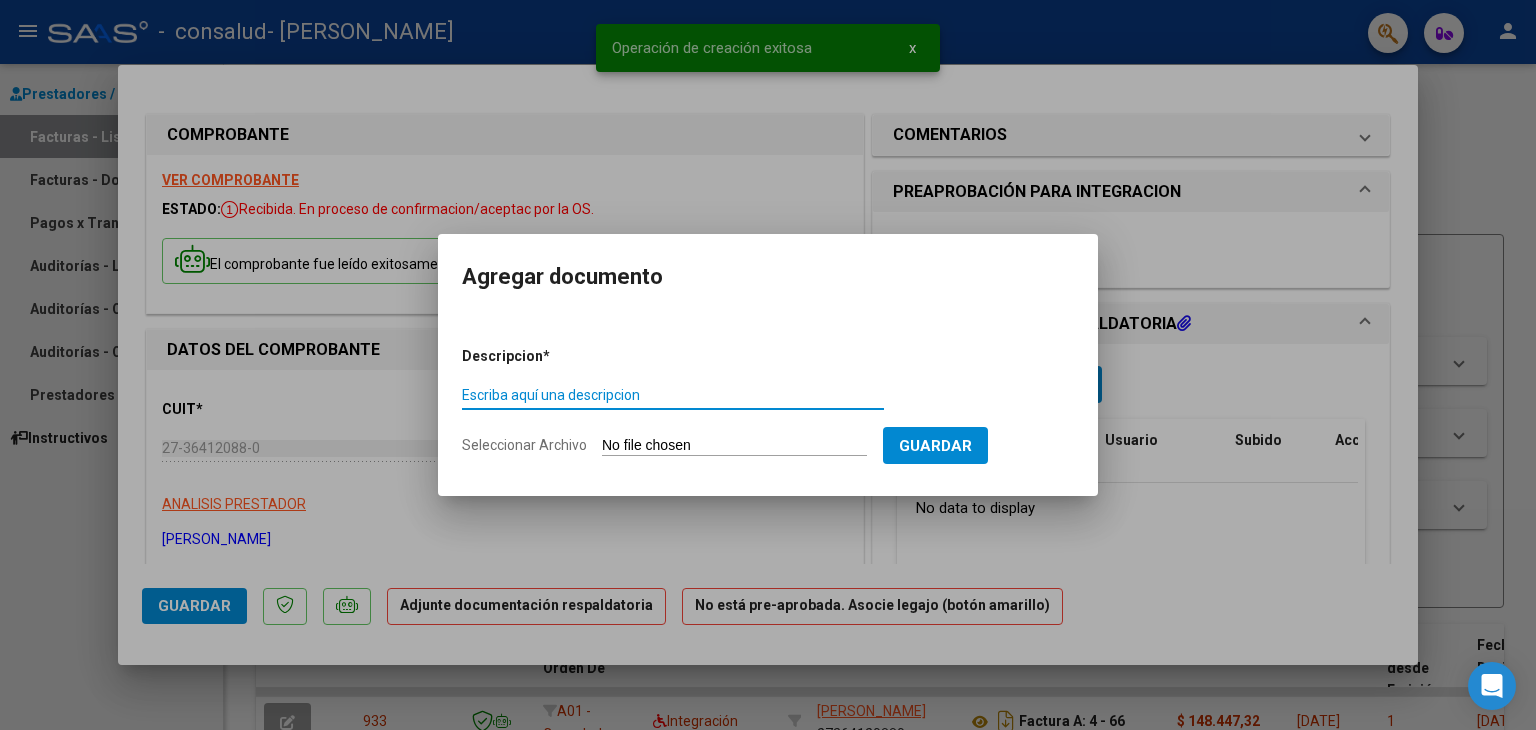 type on "o" 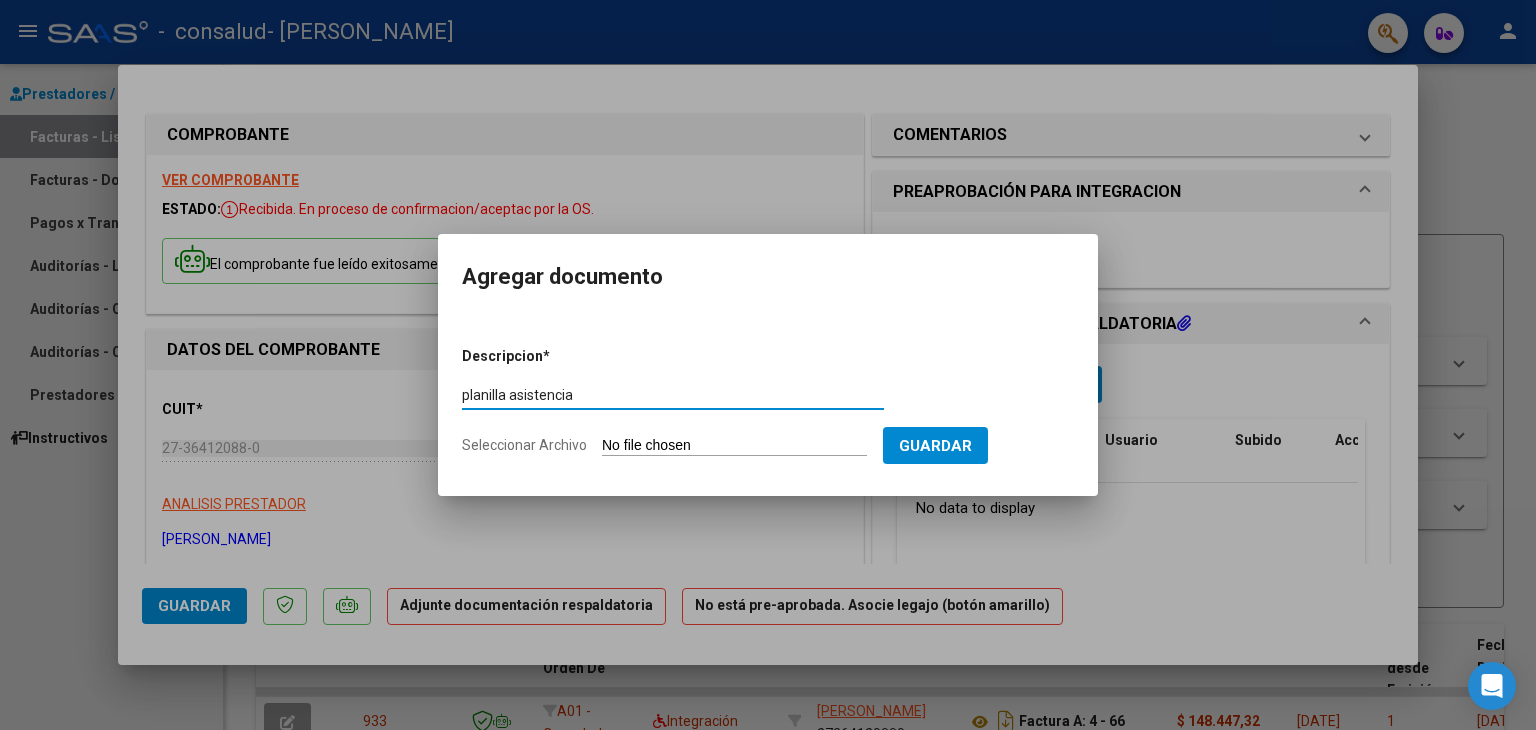 type on "planilla asistencia" 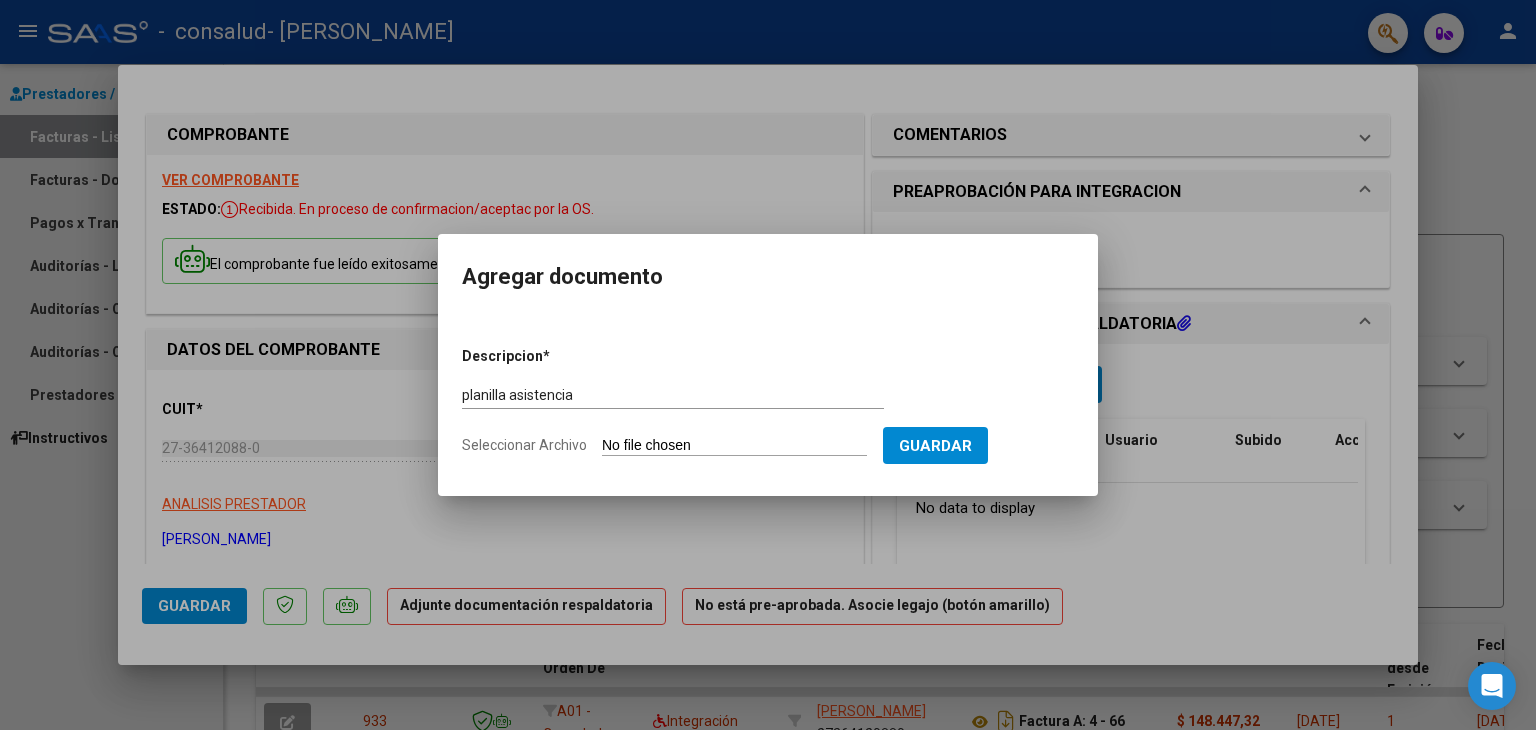 click on "Seleccionar Archivo" at bounding box center (734, 446) 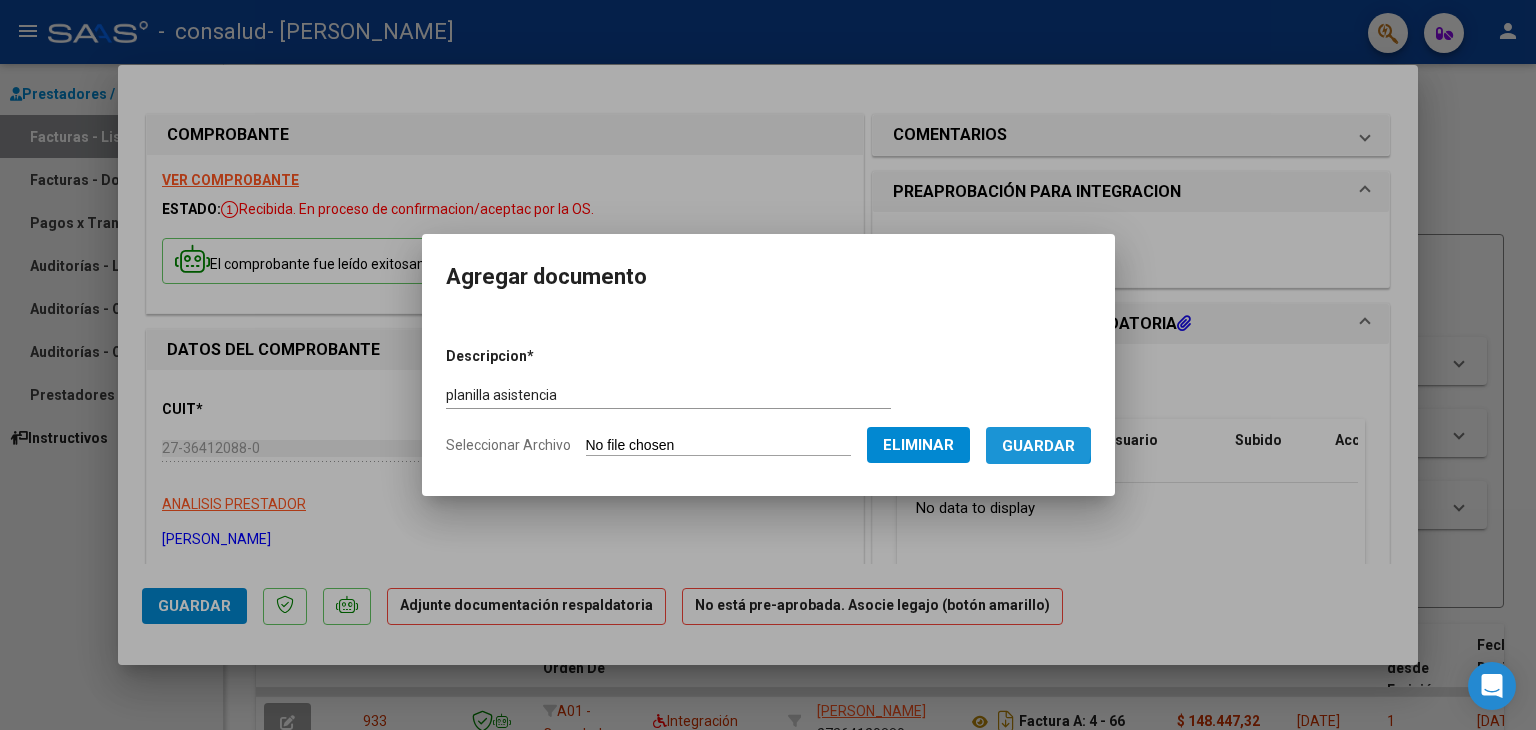 click on "Guardar" at bounding box center (1038, 446) 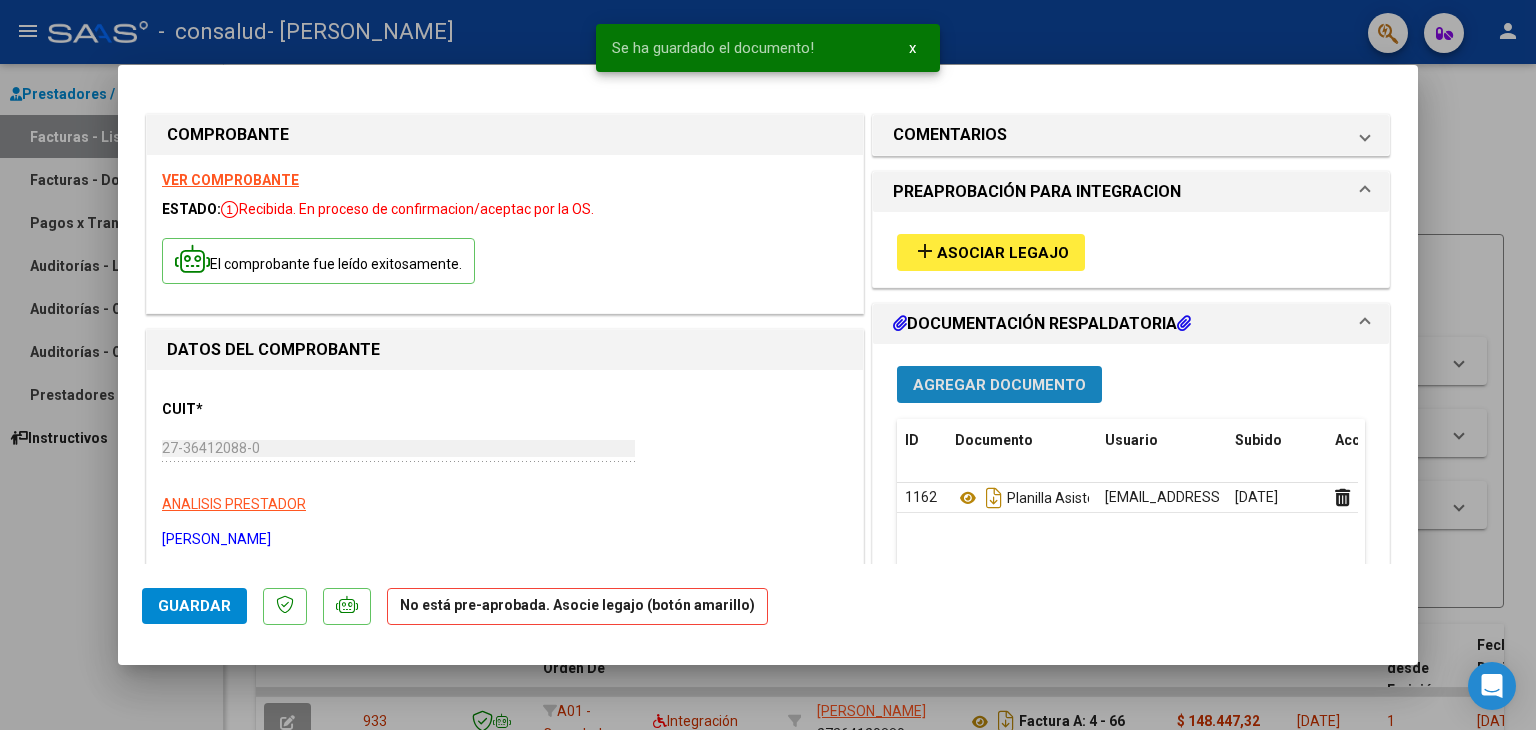 click on "Agregar Documento" at bounding box center (999, 385) 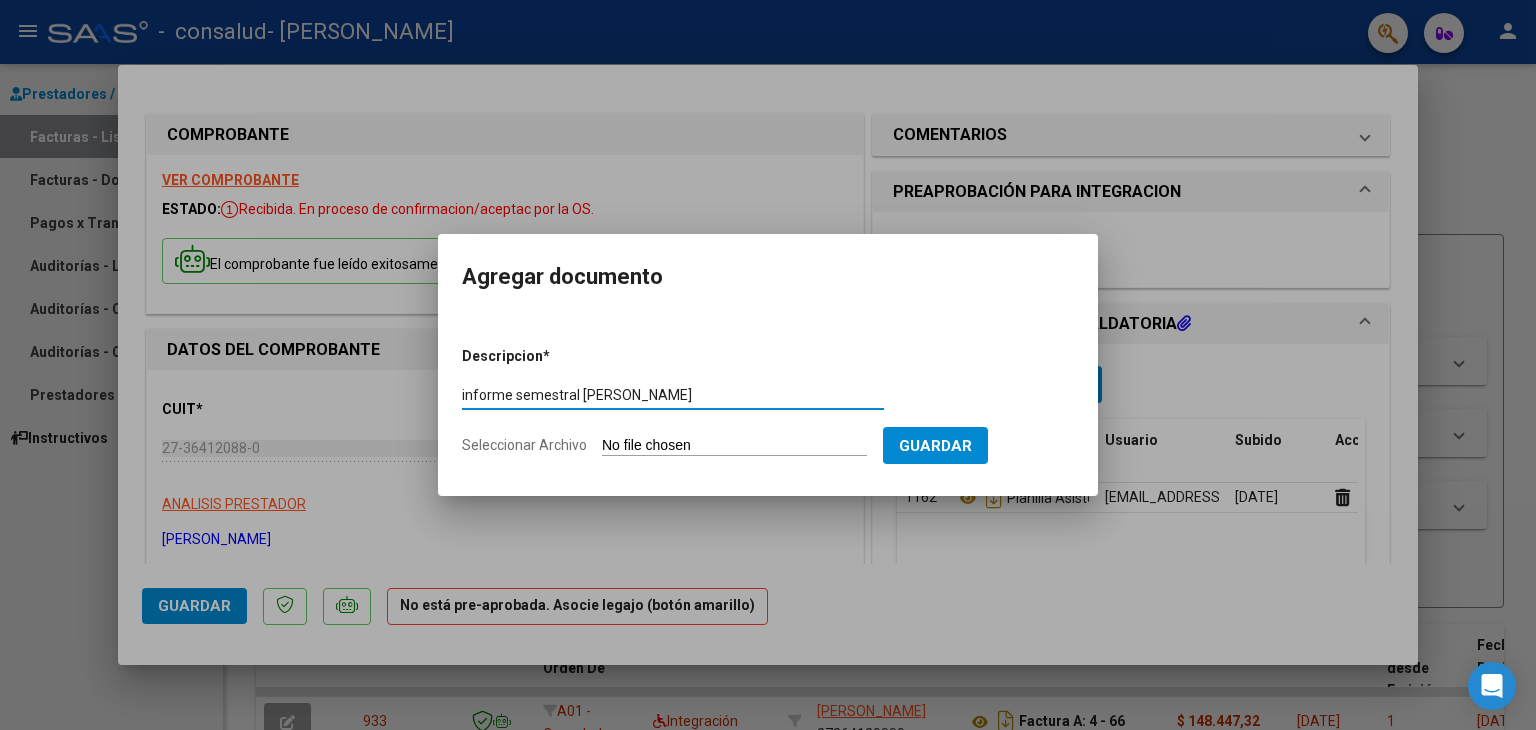 type on "informe semestral [PERSON_NAME]" 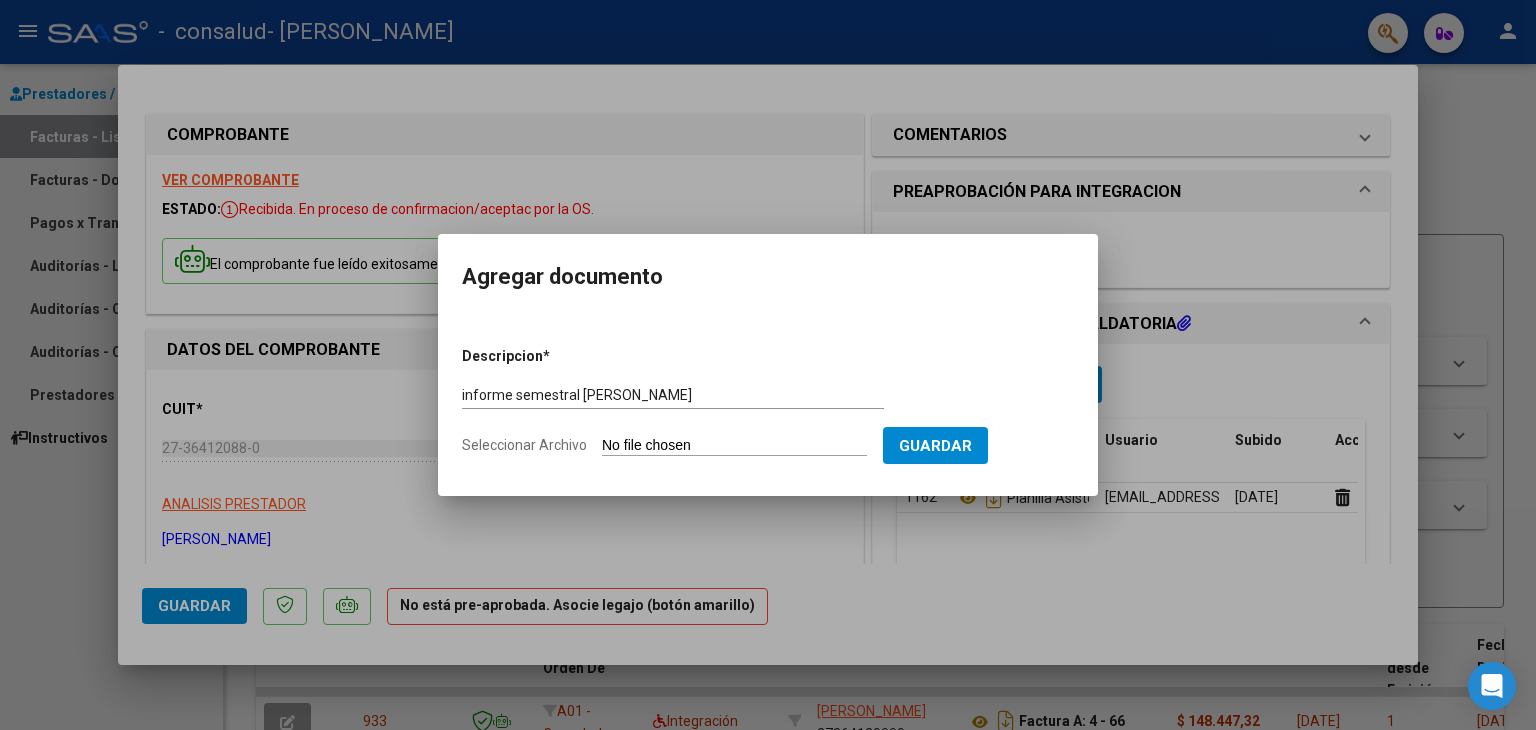 type on "C:\fakepath\INFORME FONOAUDIOLOGICO [DATE] [PERSON_NAME].pdf" 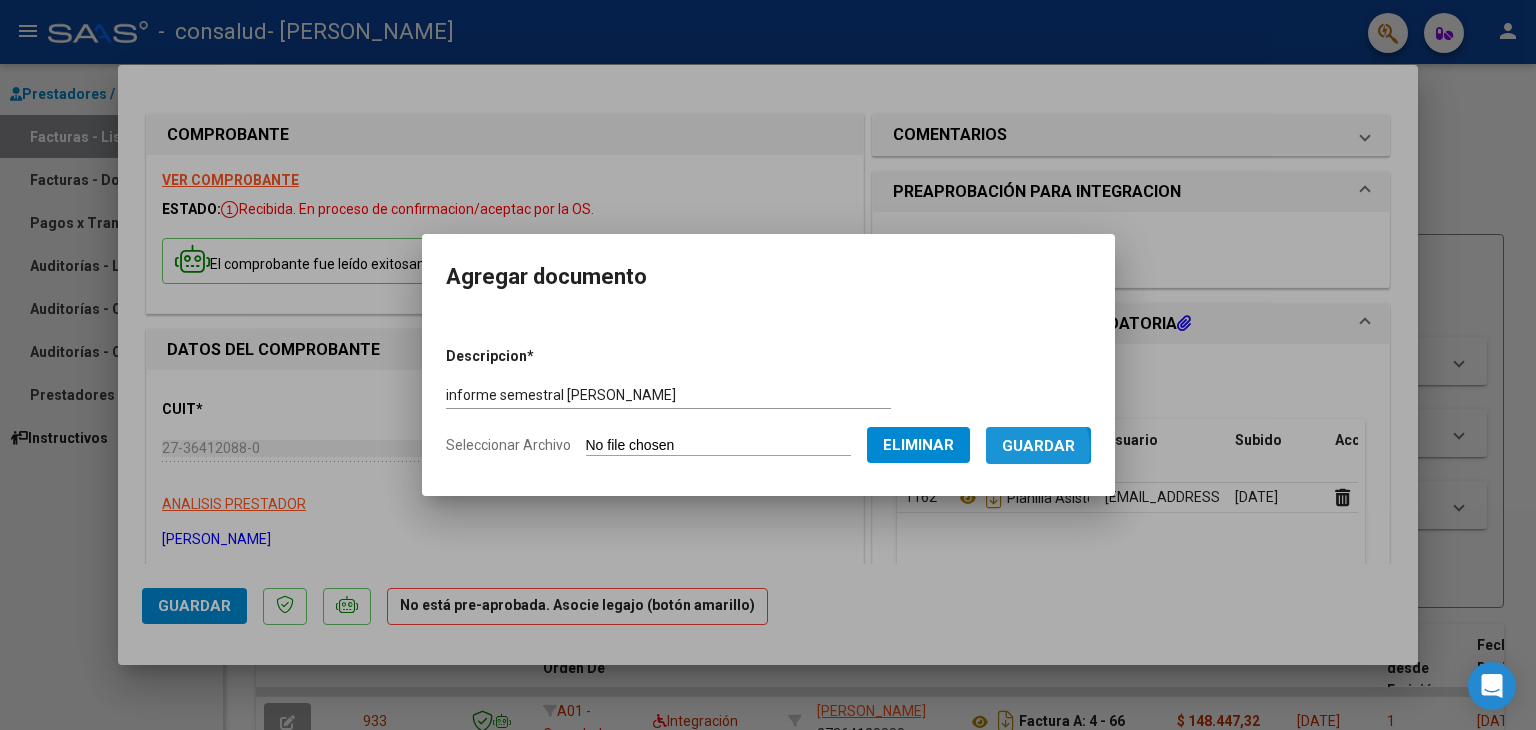 click on "Guardar" at bounding box center [1038, 446] 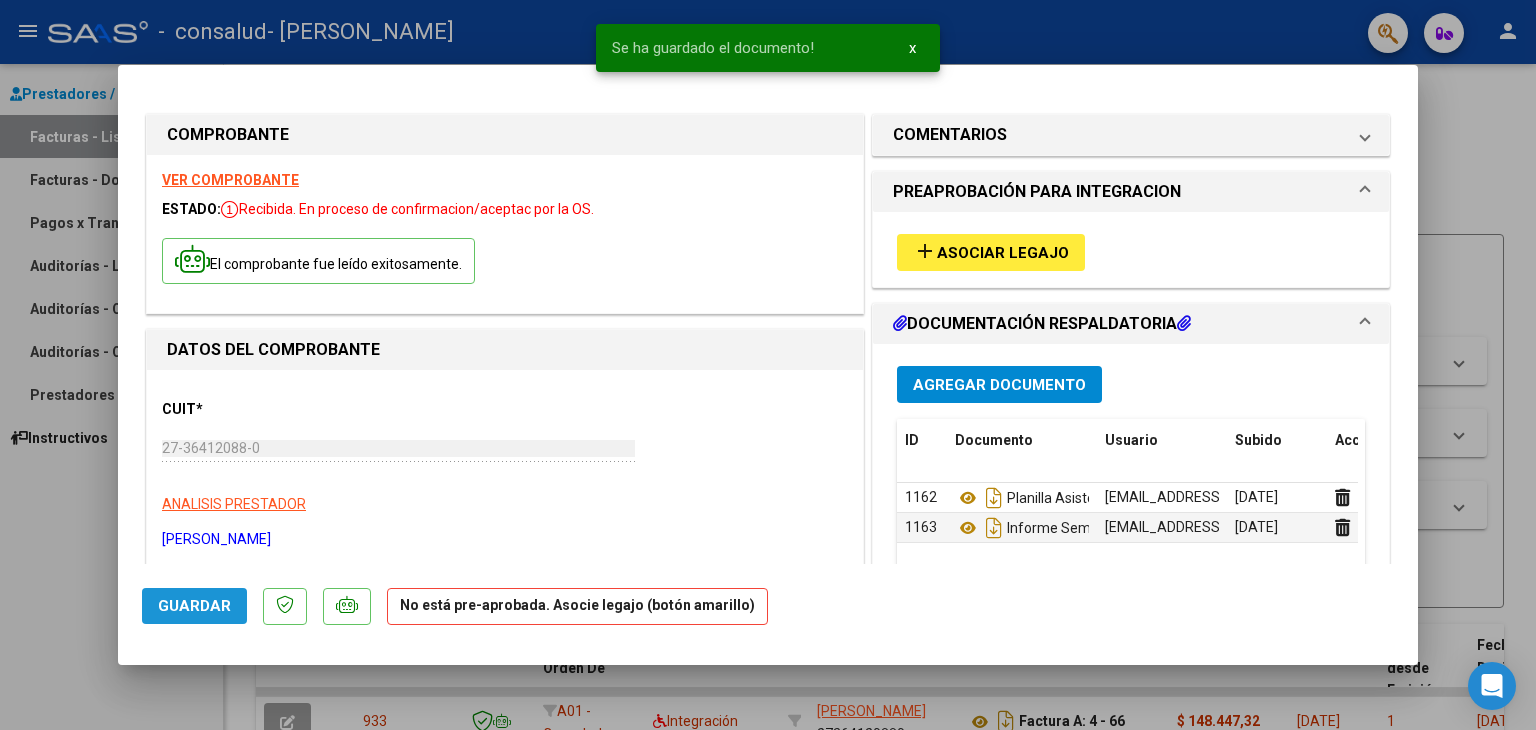click on "Guardar" 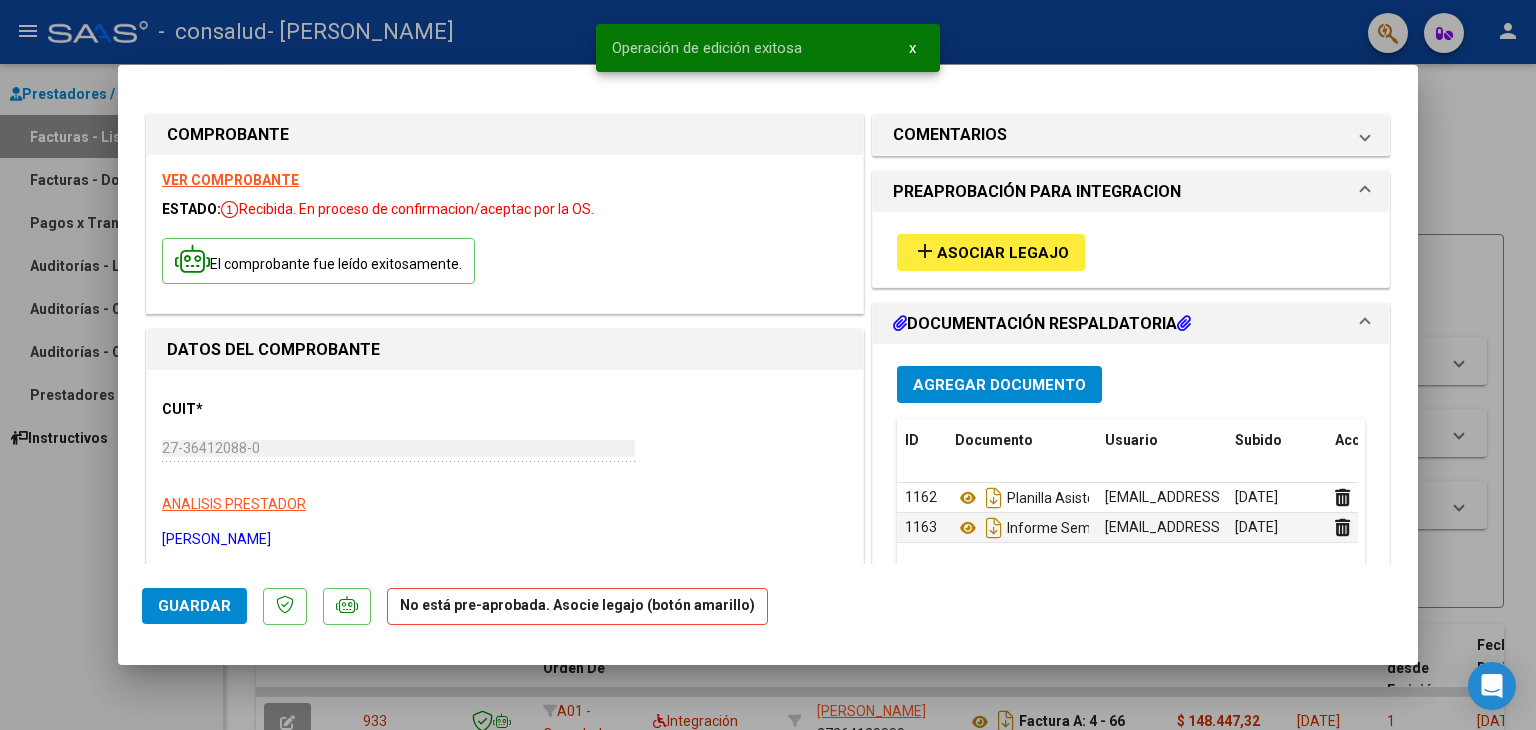 click at bounding box center [768, 365] 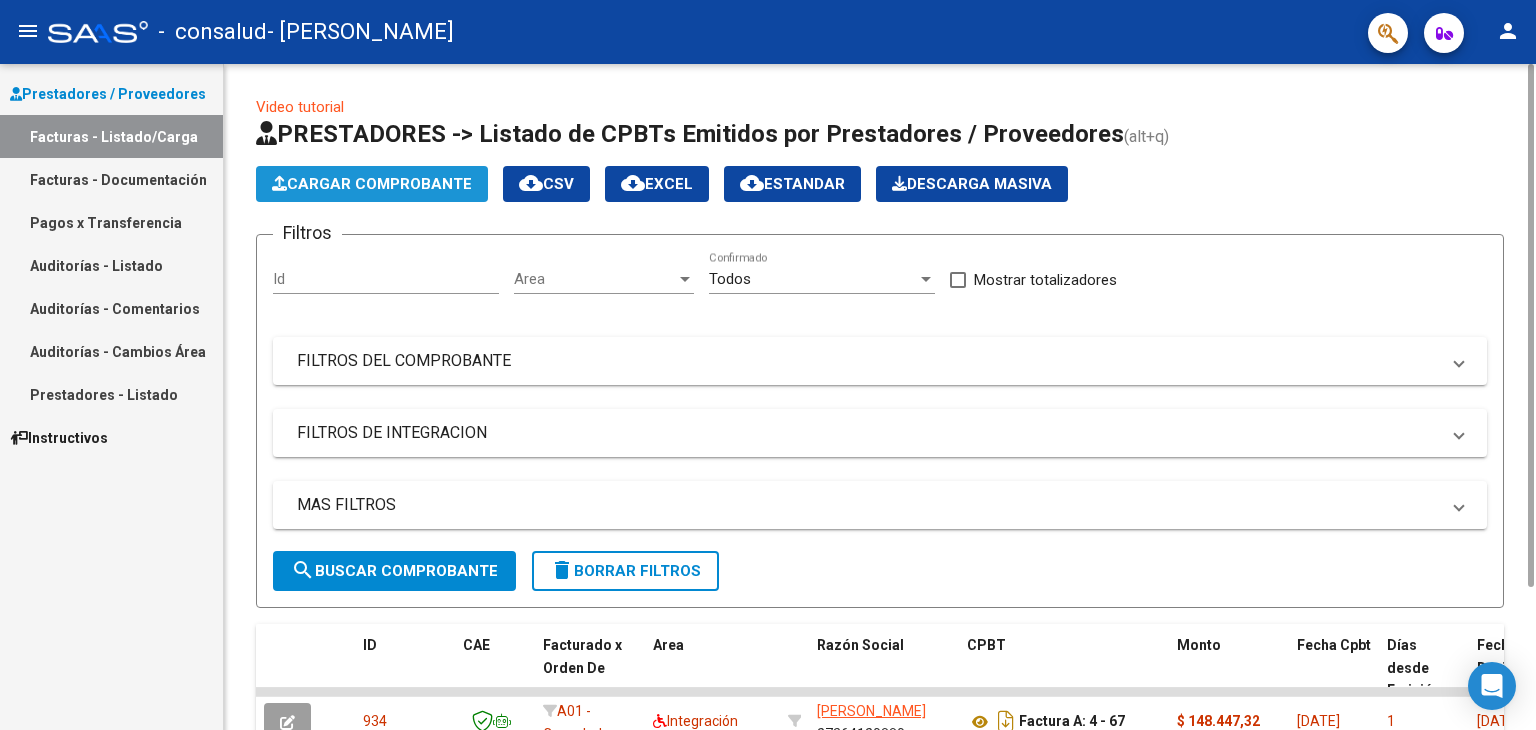 click on "Cargar Comprobante" 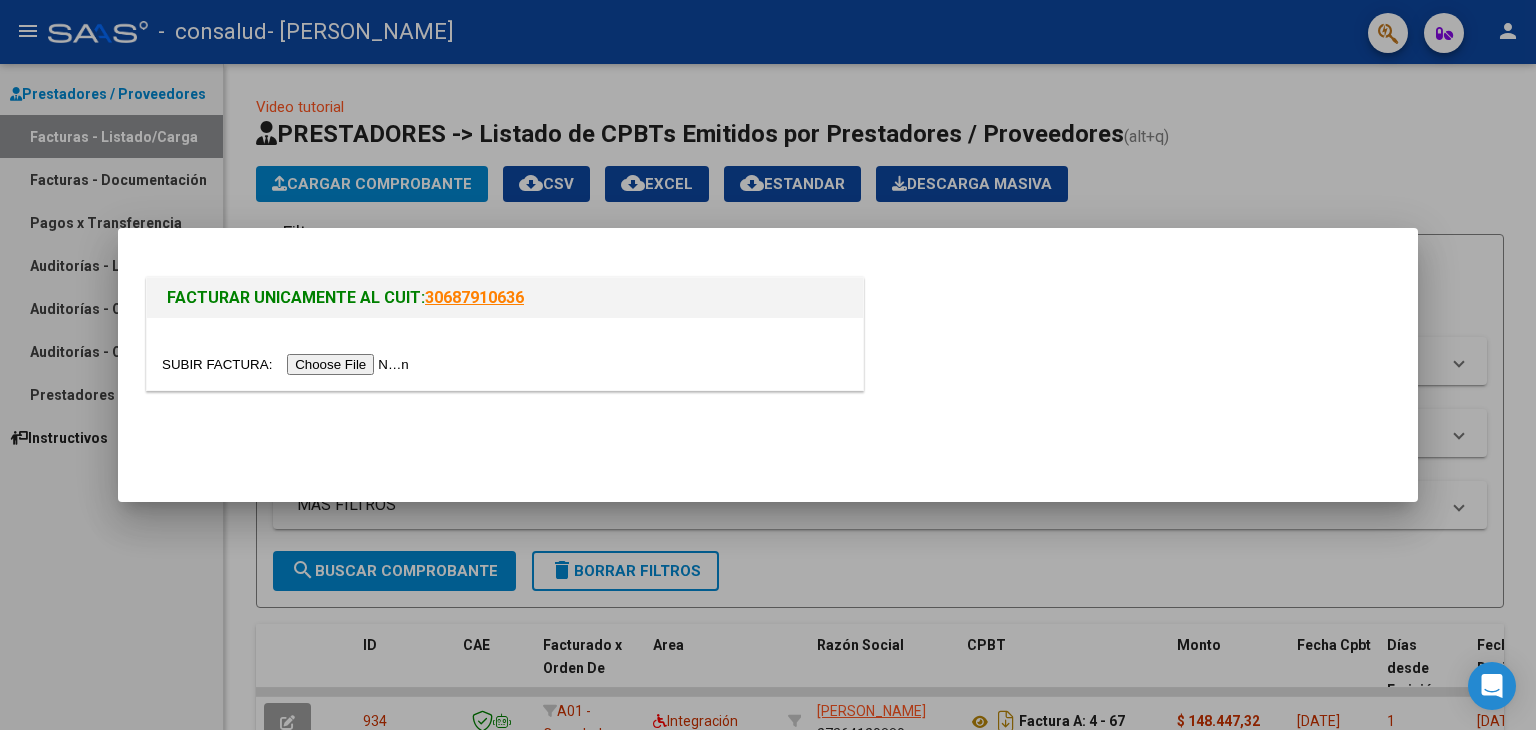 click at bounding box center [288, 364] 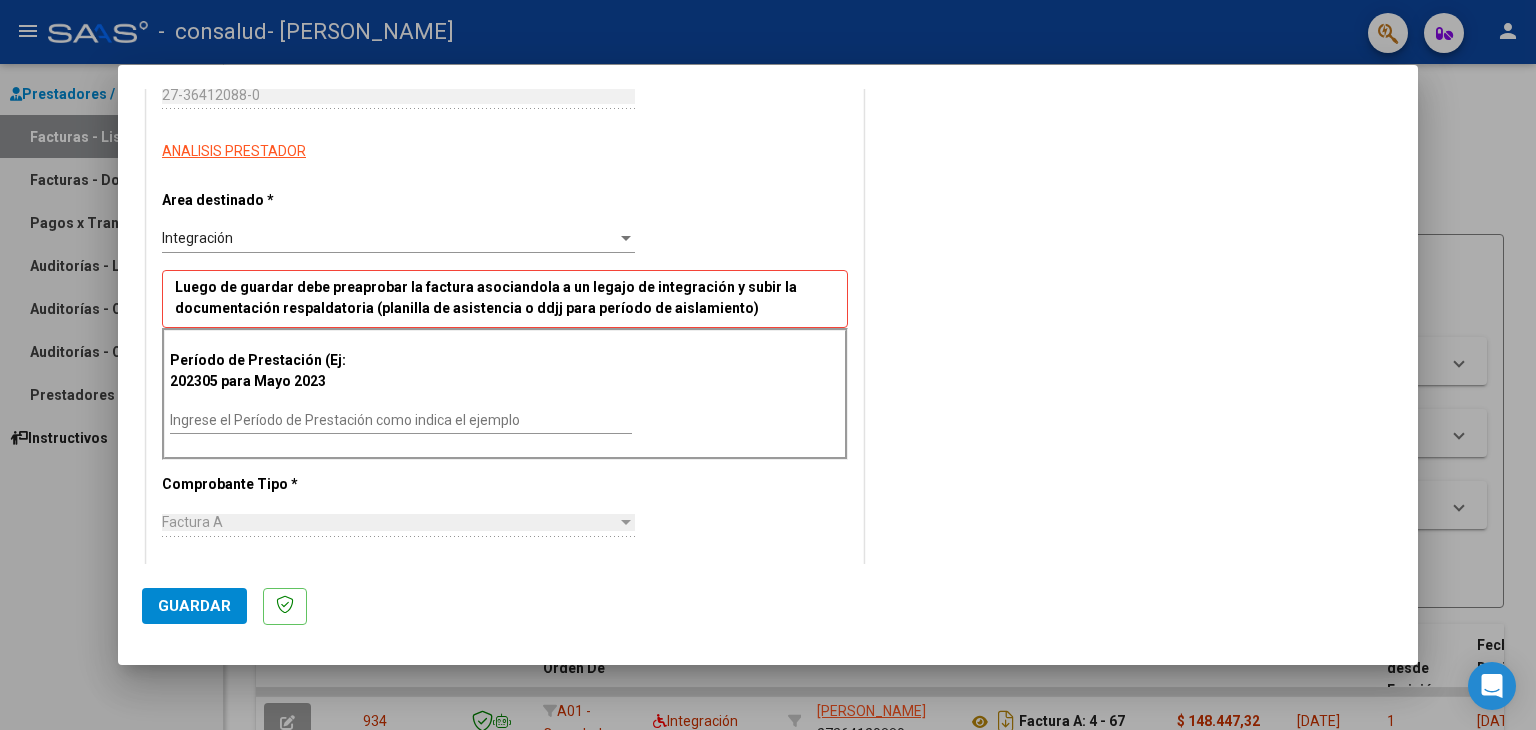 scroll, scrollTop: 328, scrollLeft: 0, axis: vertical 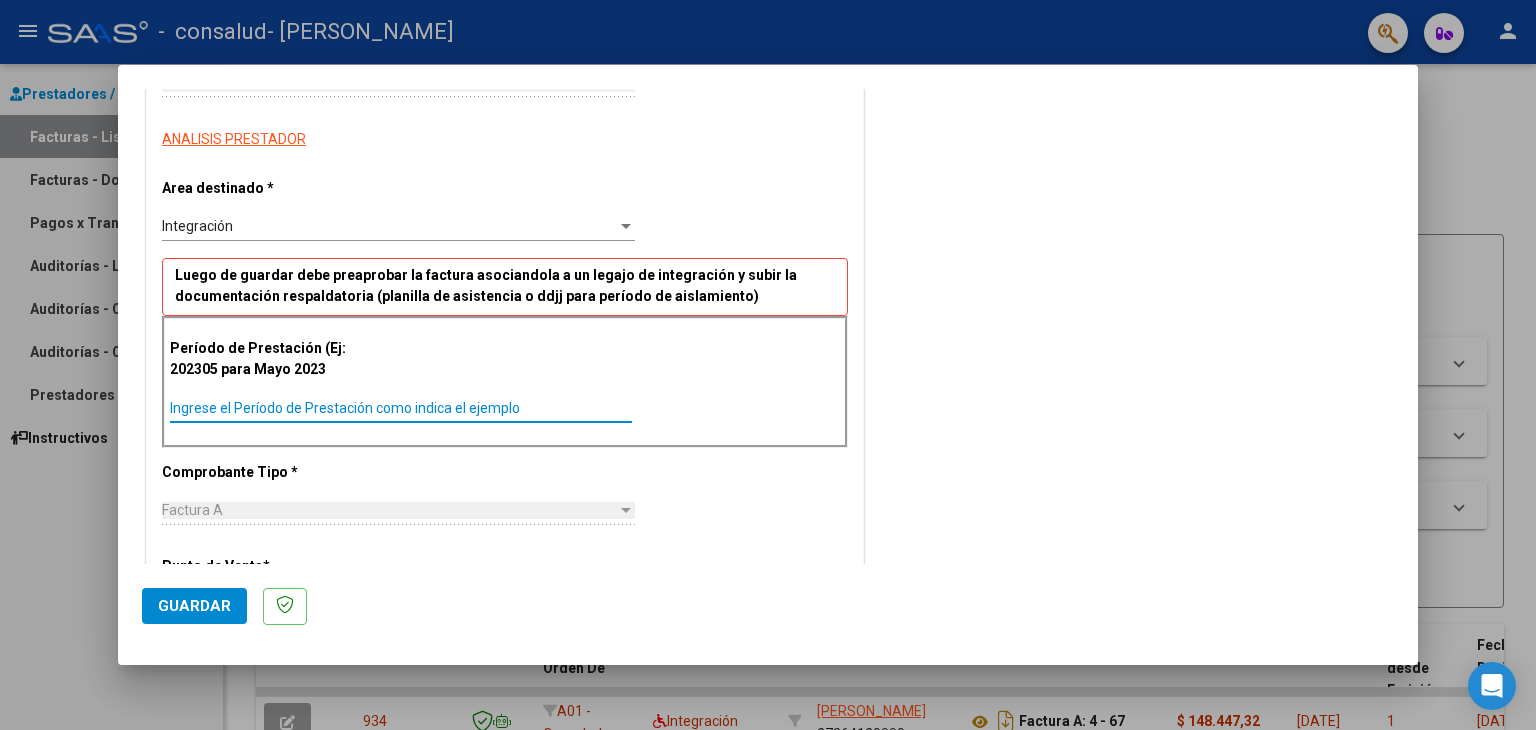 click on "Ingrese el Período de Prestación como indica el ejemplo" at bounding box center [401, 408] 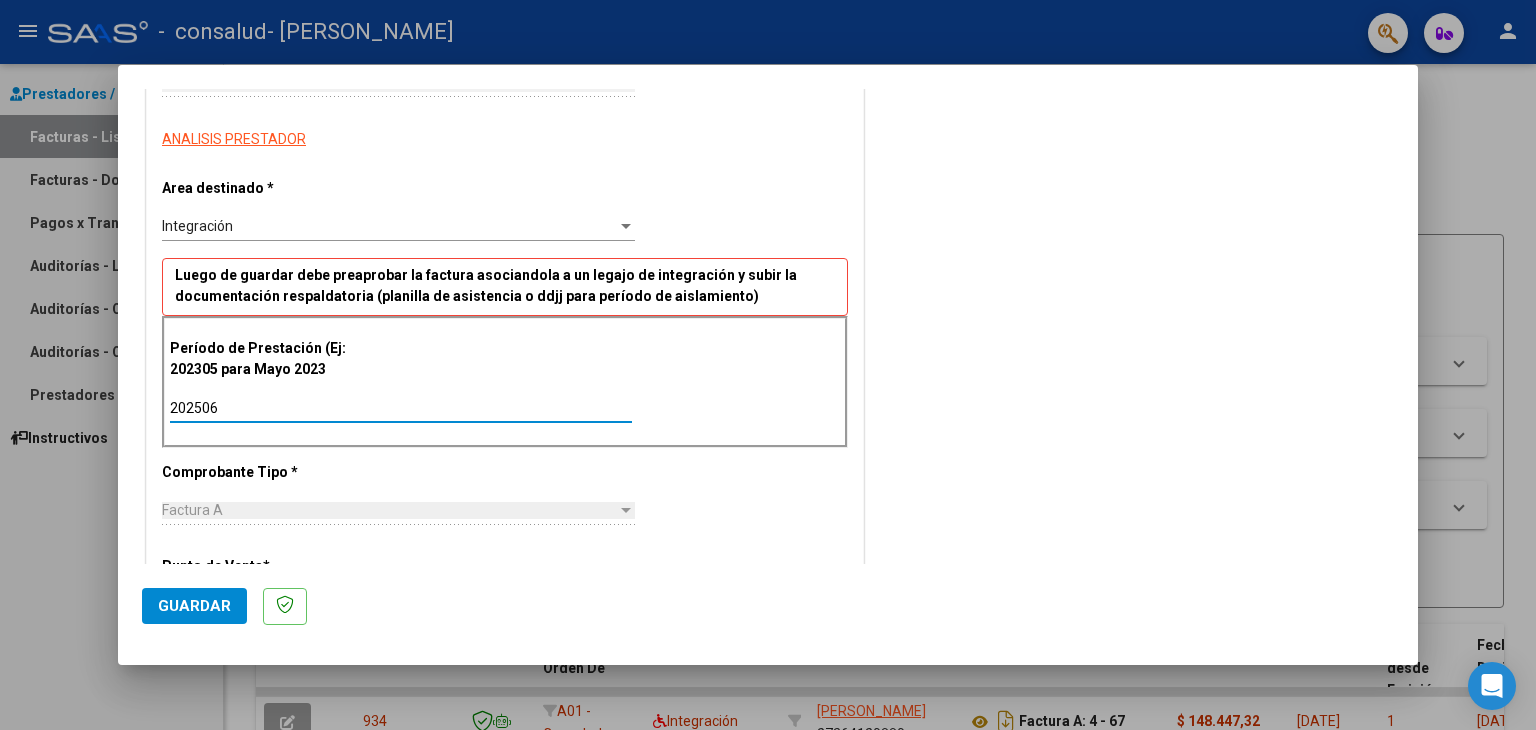 type on "202506" 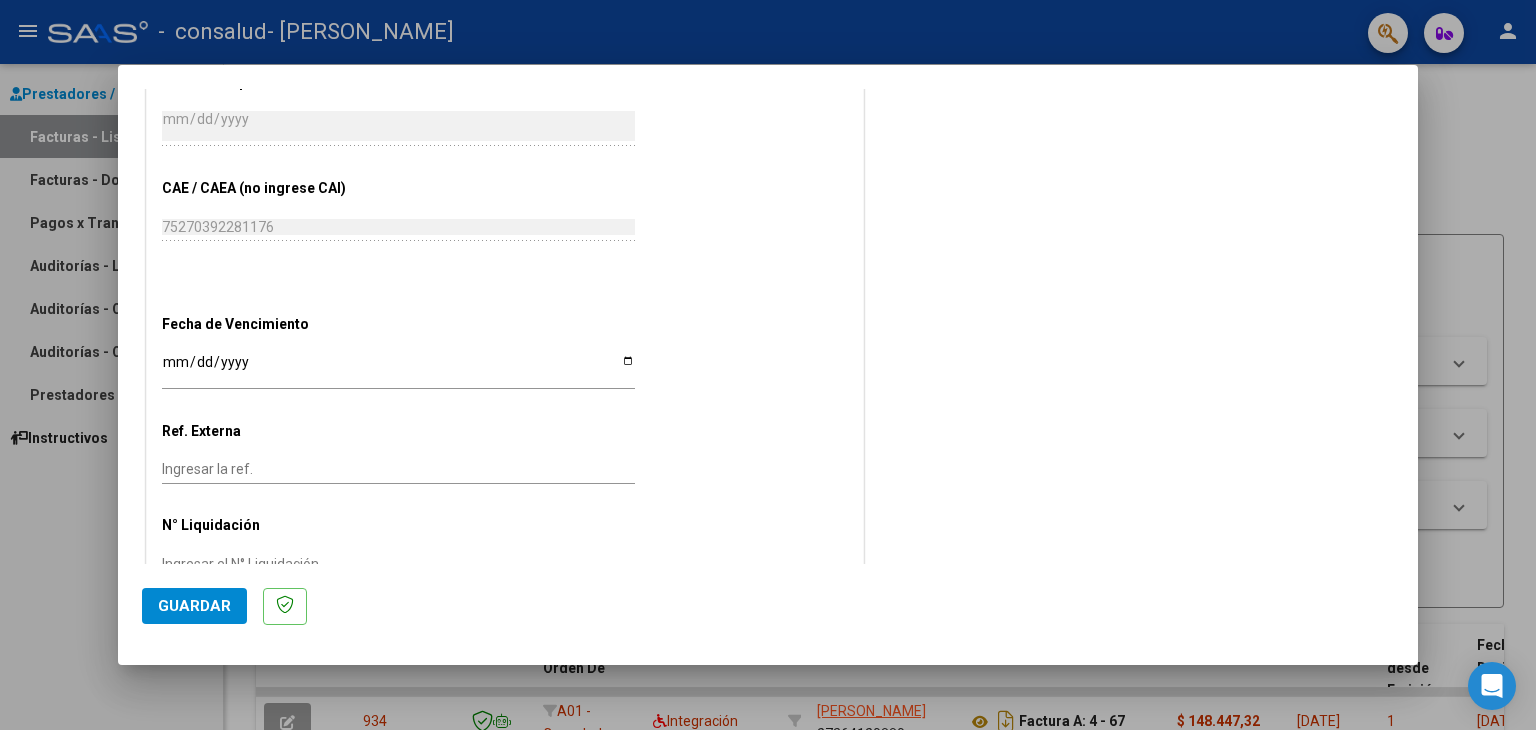 scroll, scrollTop: 1144, scrollLeft: 0, axis: vertical 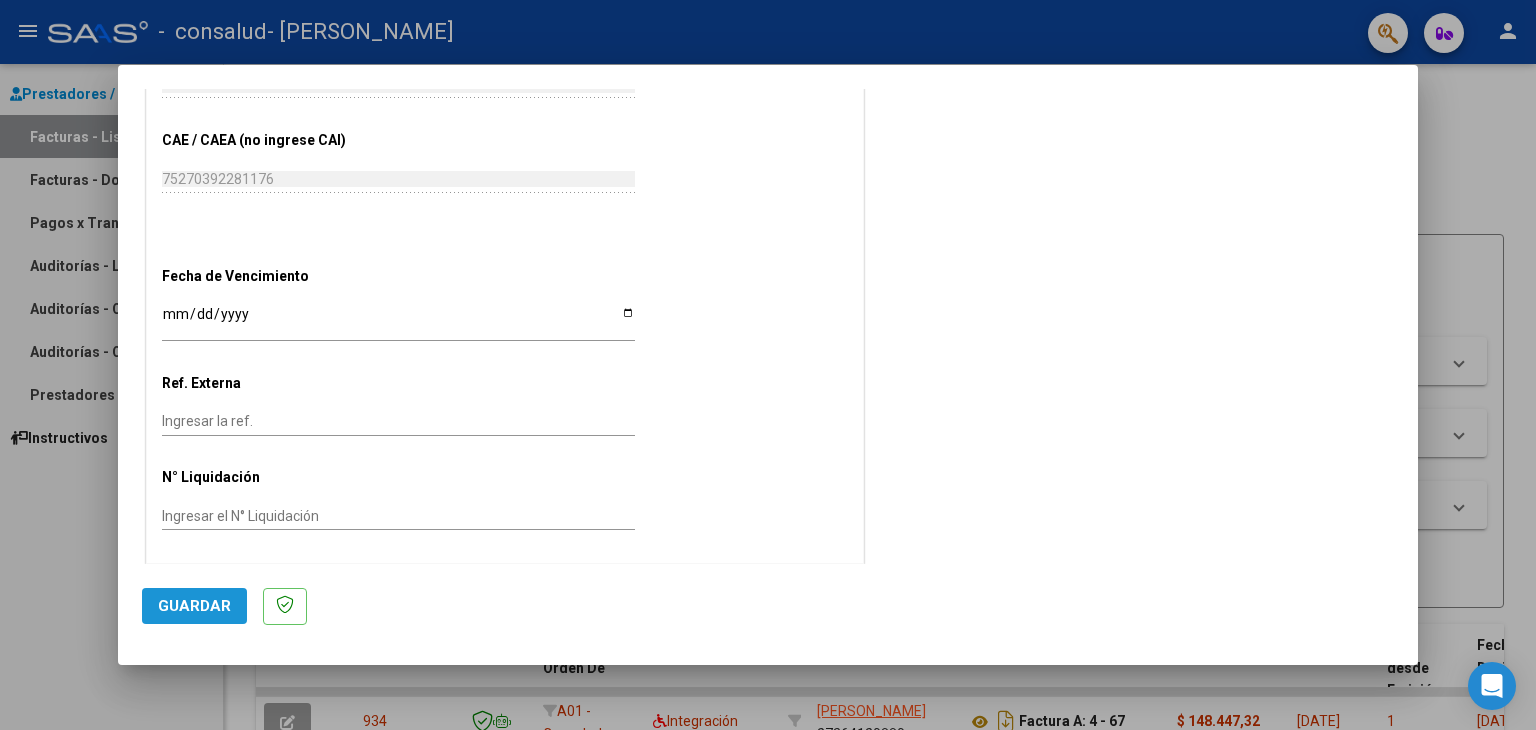 click on "Guardar" 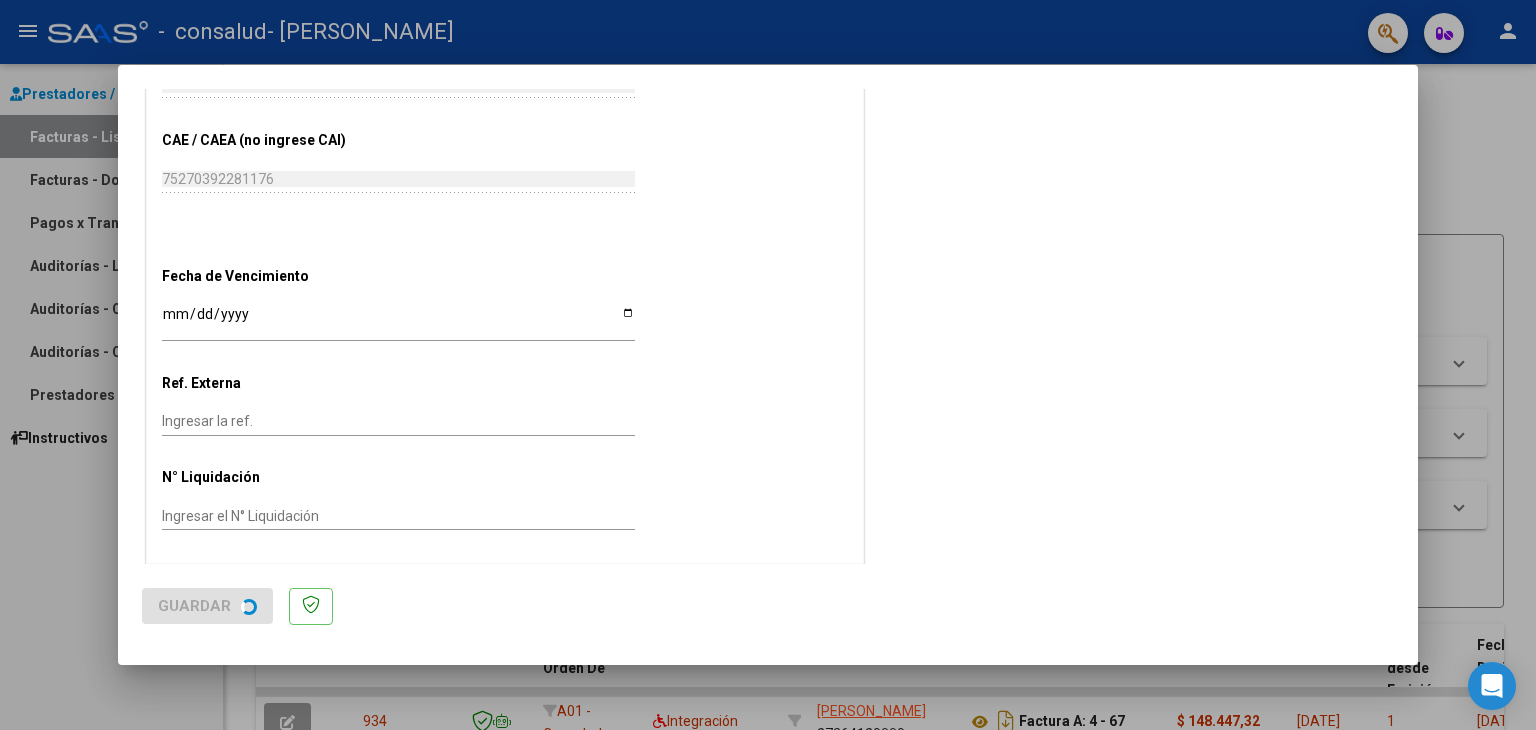 scroll, scrollTop: 0, scrollLeft: 0, axis: both 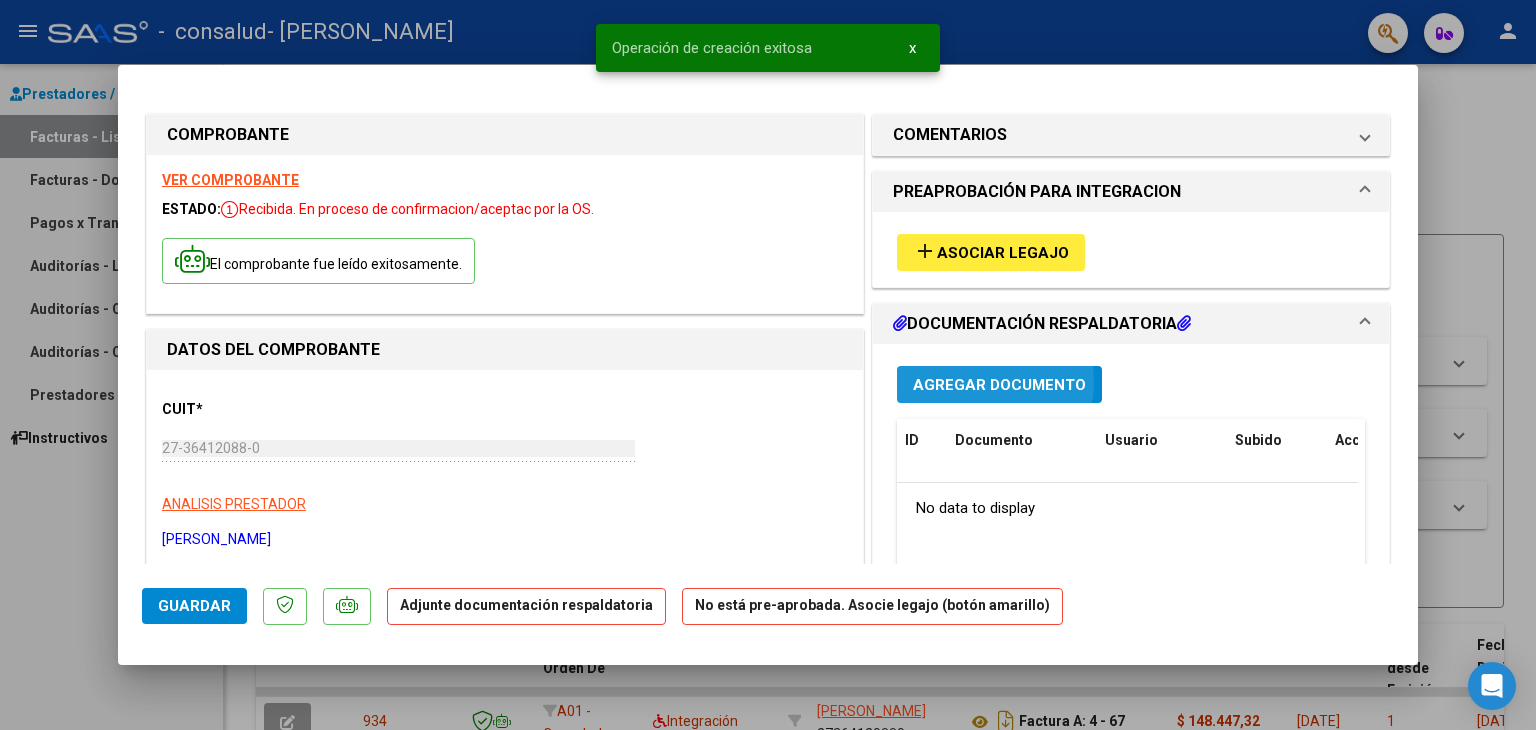 click on "Agregar Documento" at bounding box center (999, 385) 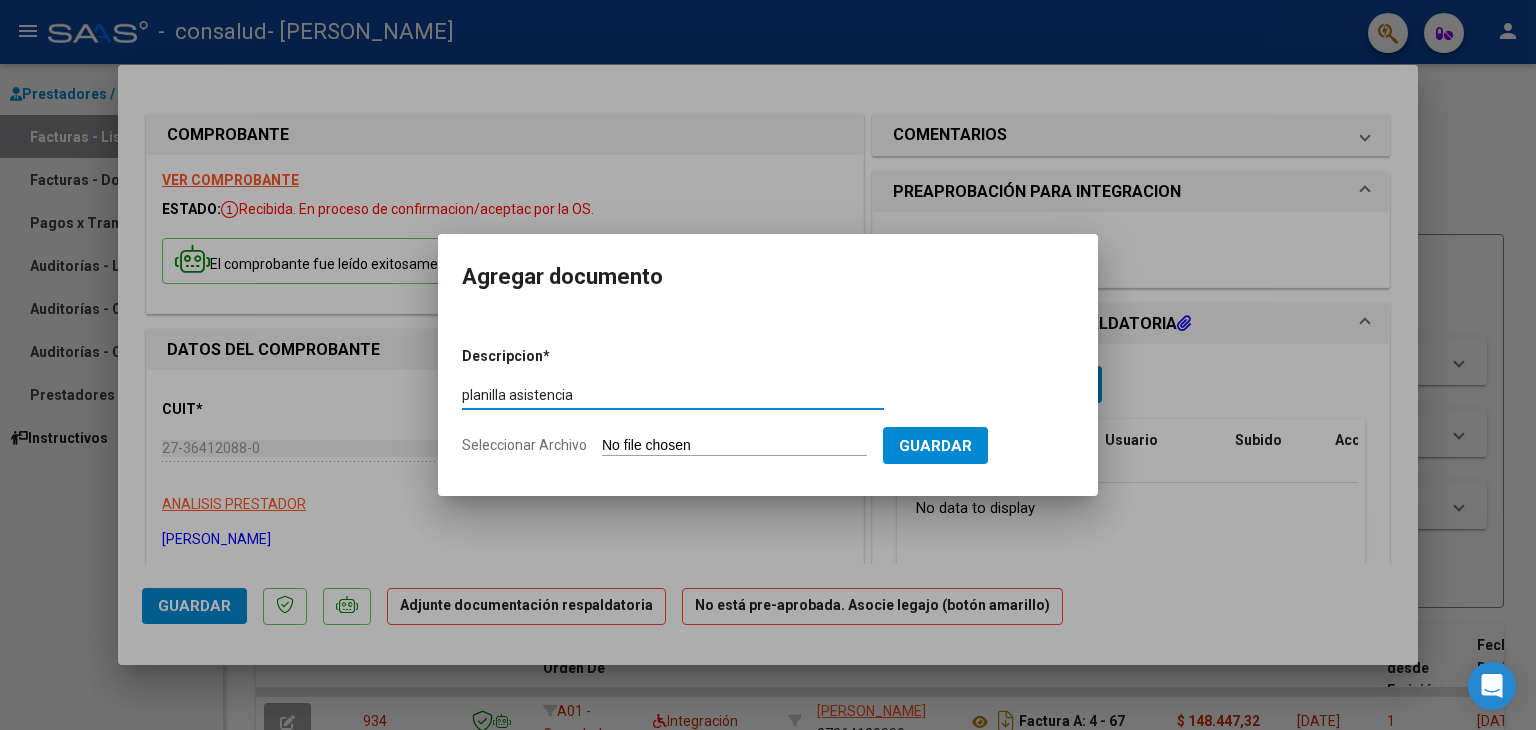type on "planilla asistencia" 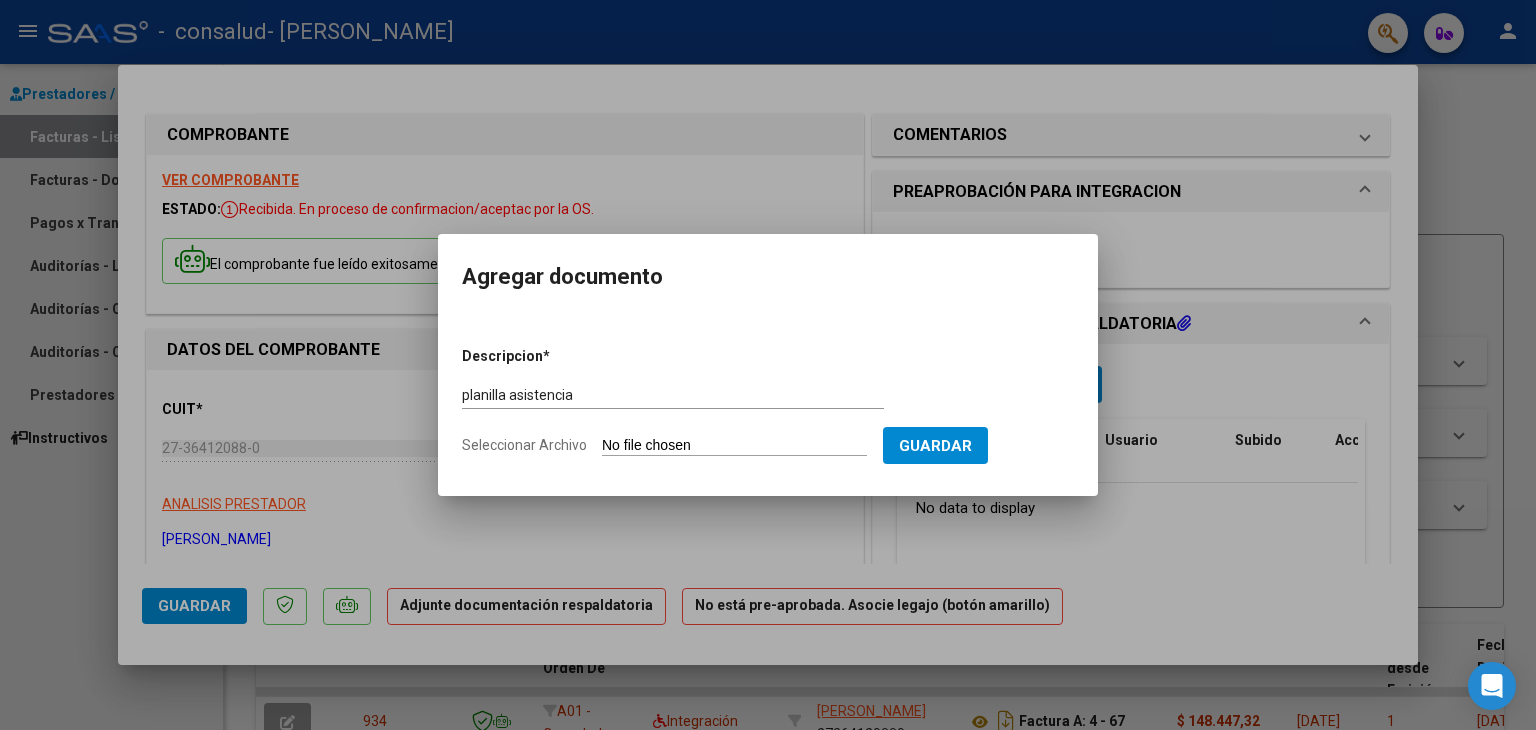 click on "Seleccionar Archivo" at bounding box center (734, 446) 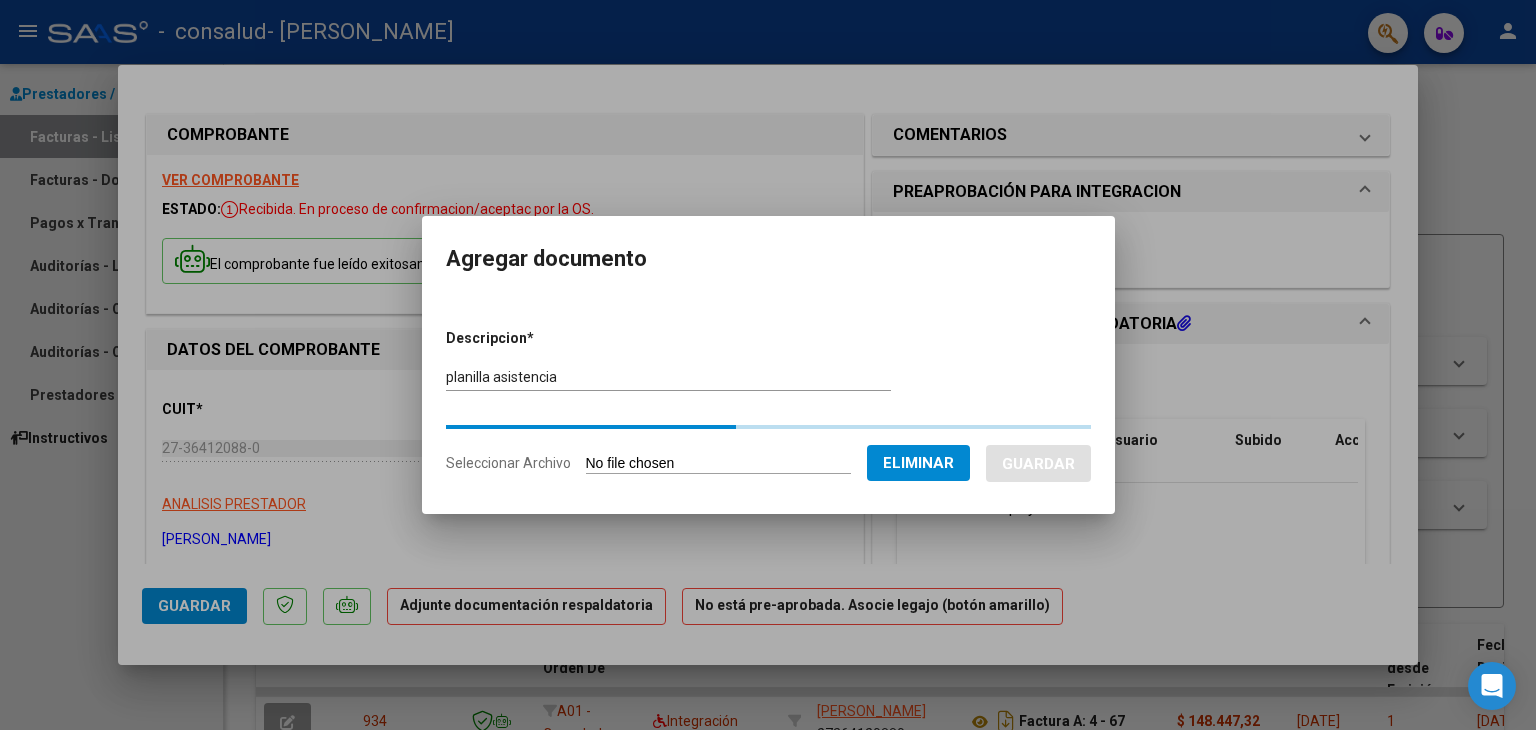 click on "Eliminar" 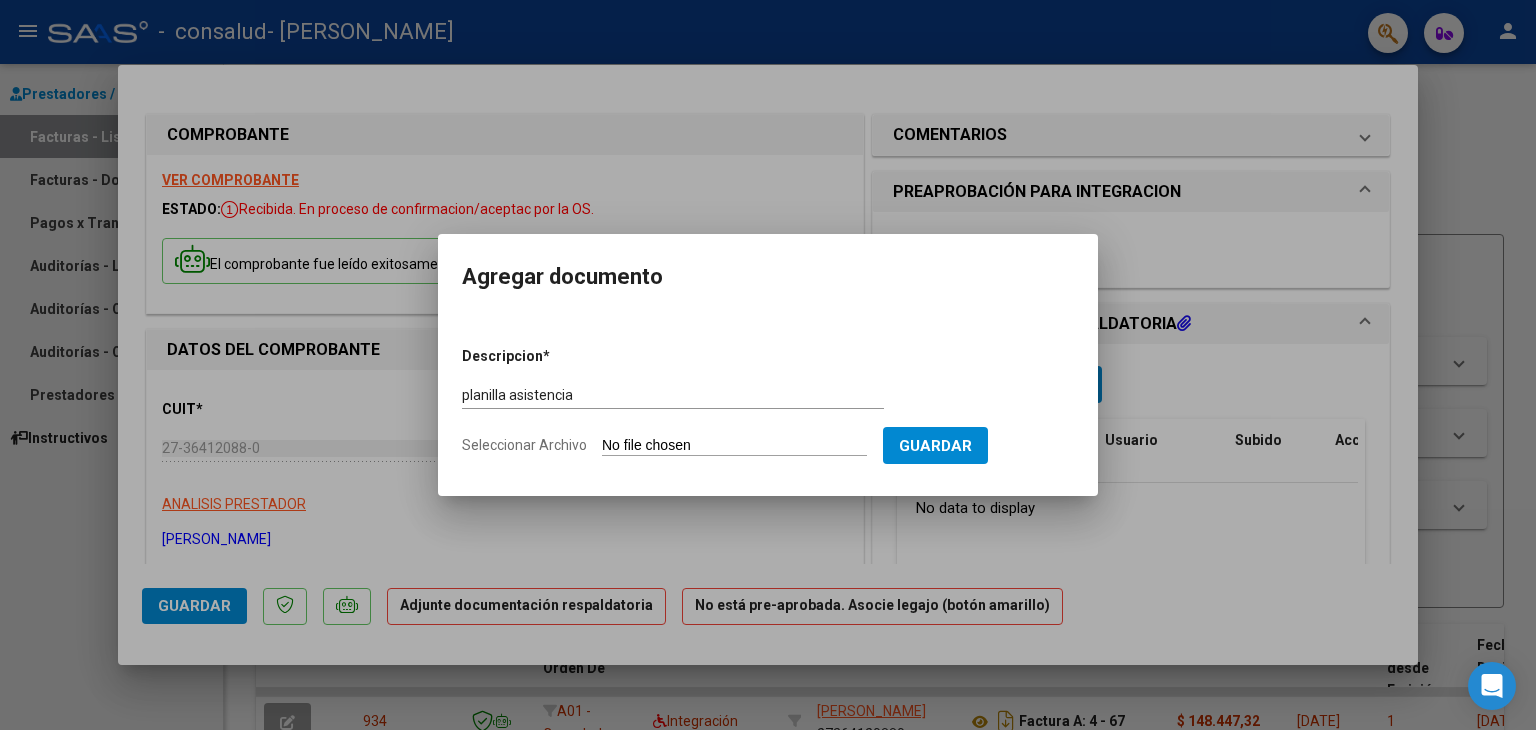 click on "Descripcion  *   planilla asistencia Escriba aquí una descripcion  Seleccionar Archivo Guardar" at bounding box center [768, 401] 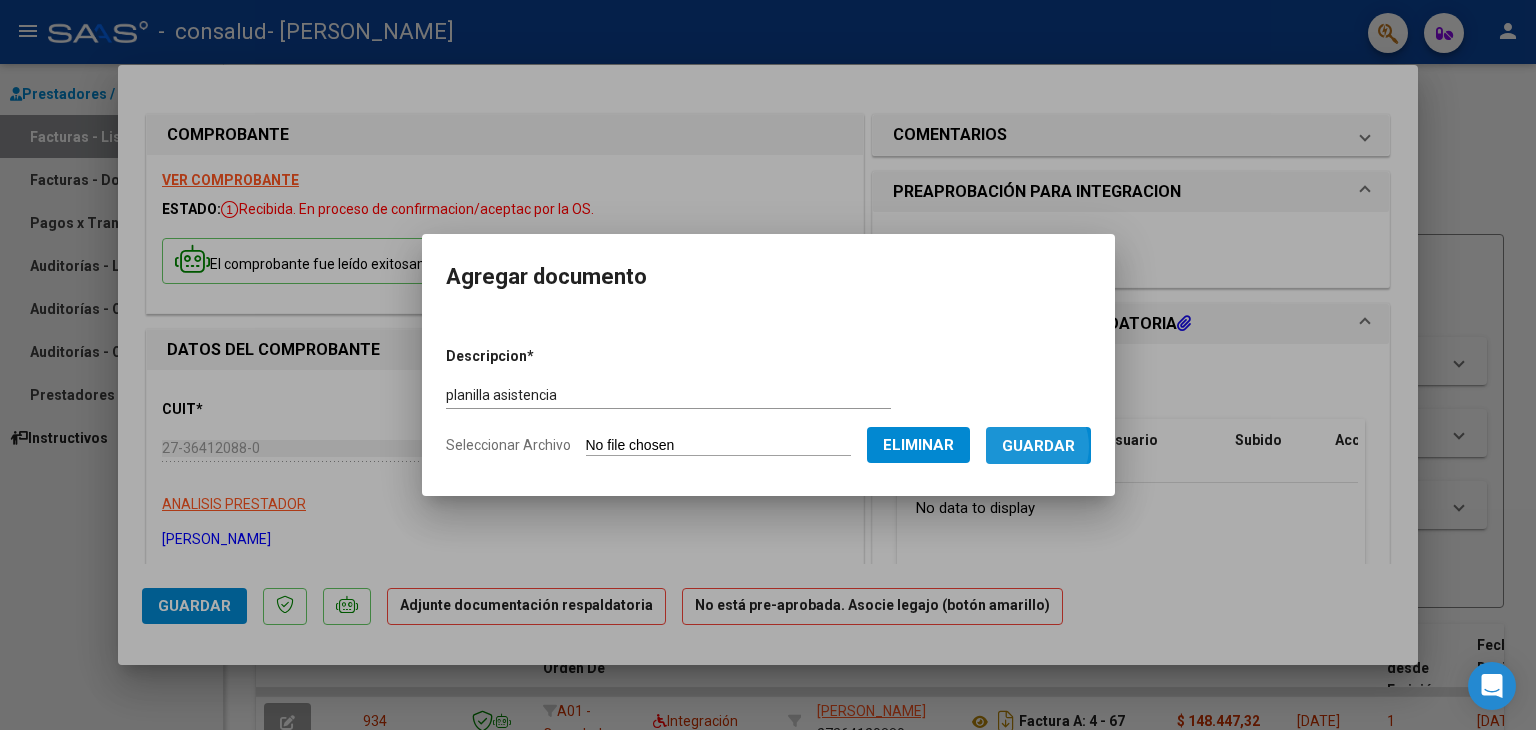 click on "Guardar" at bounding box center (1038, 446) 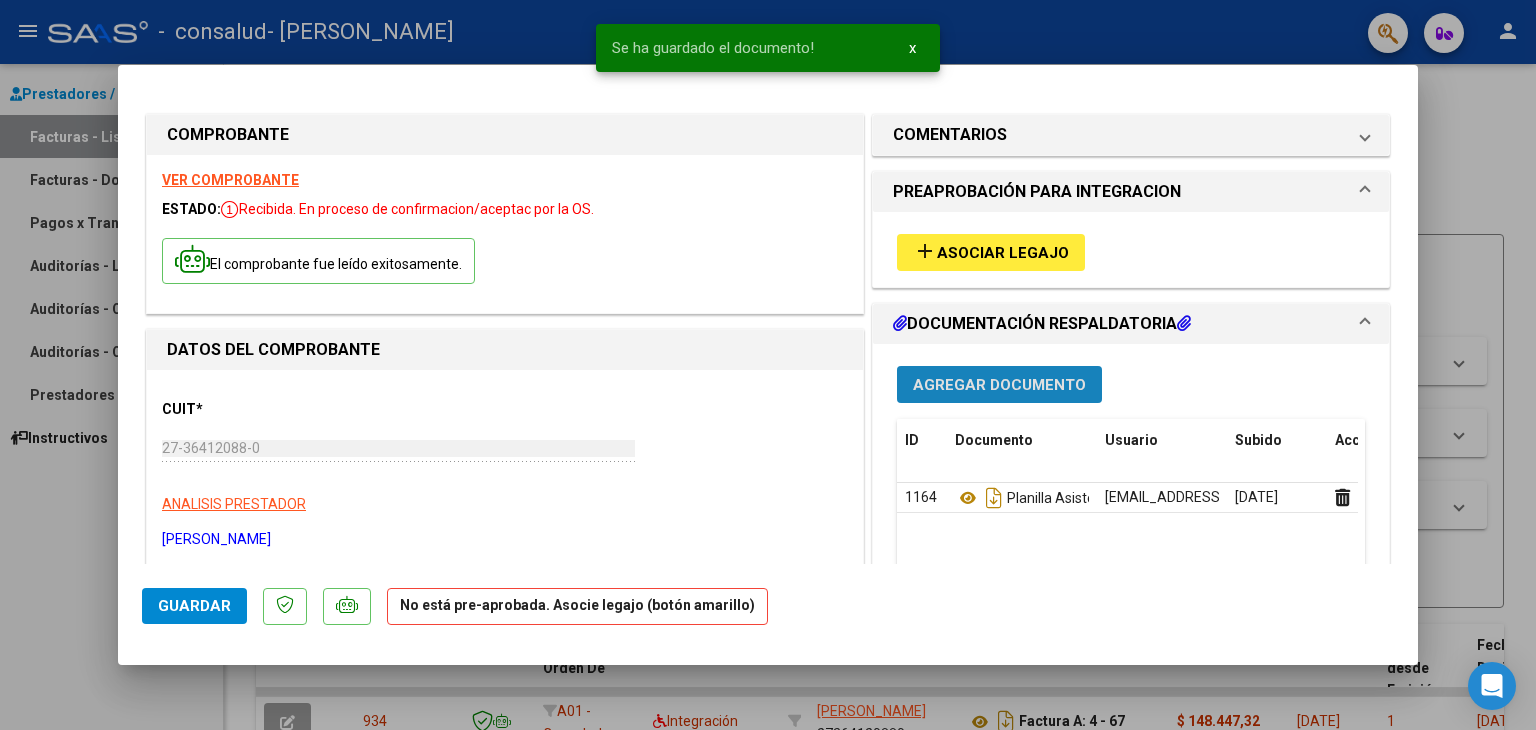 click on "Agregar Documento" at bounding box center (999, 385) 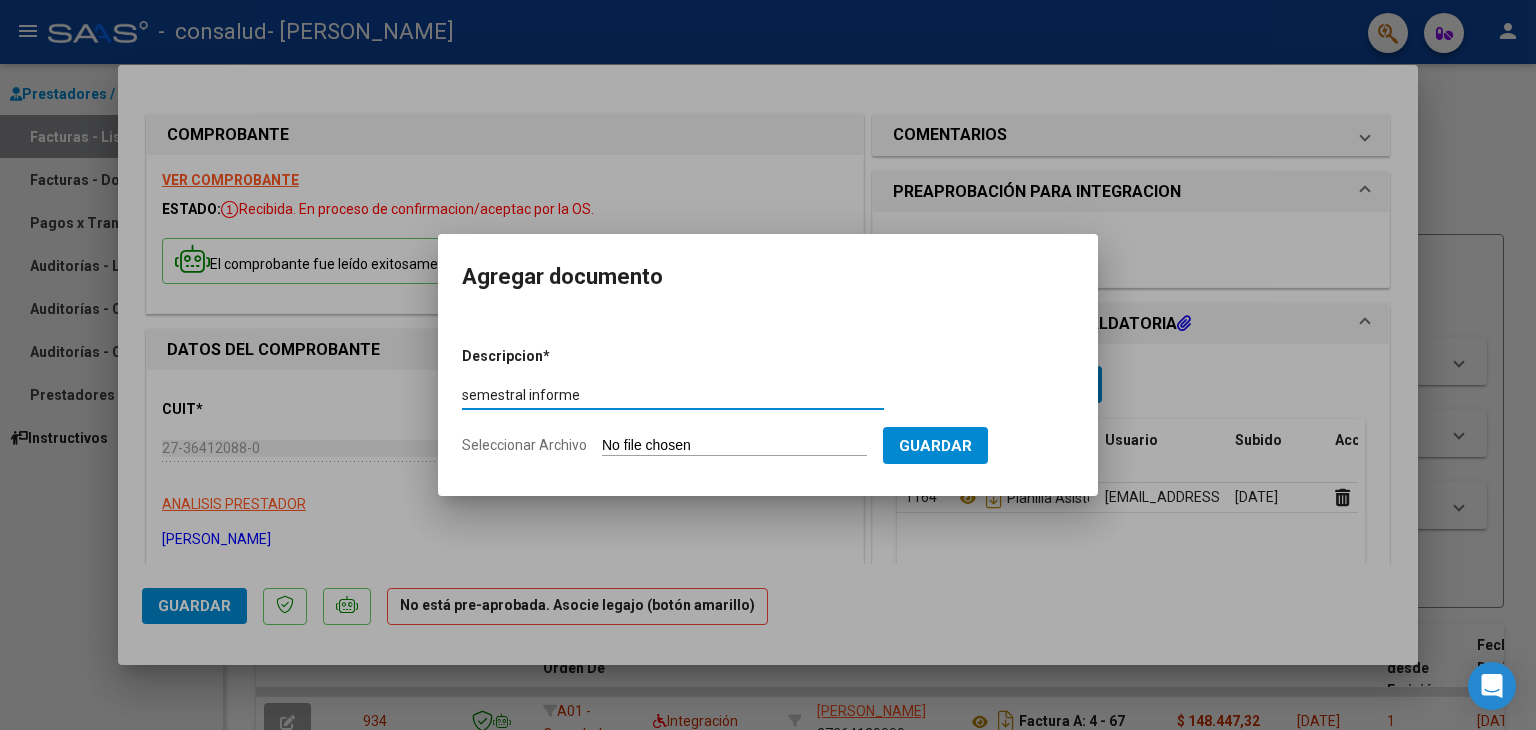 type on "semestral informe" 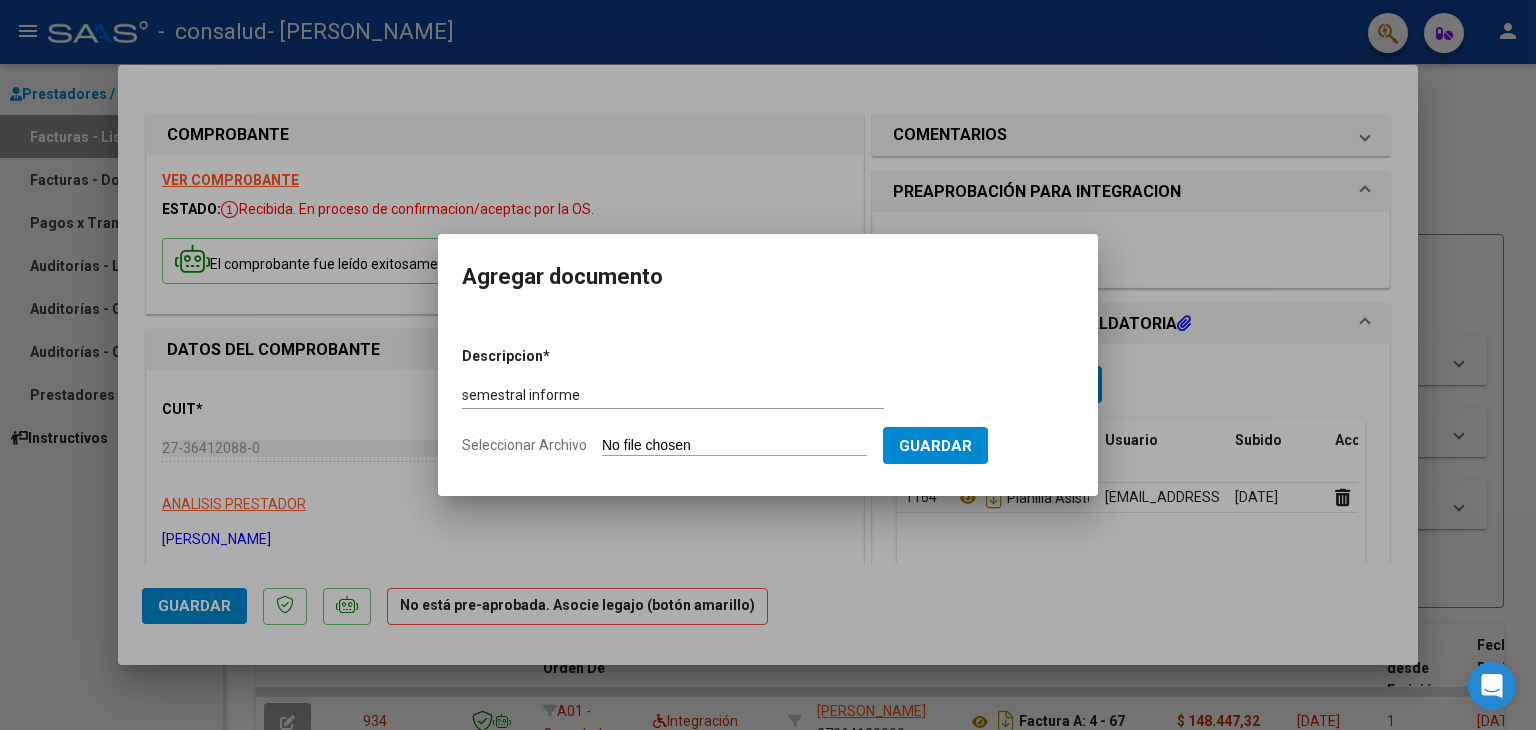 type on "C:\fakepath\INFORME FONOAUDIOLOGICO 2025 [PERSON_NAME].pdf" 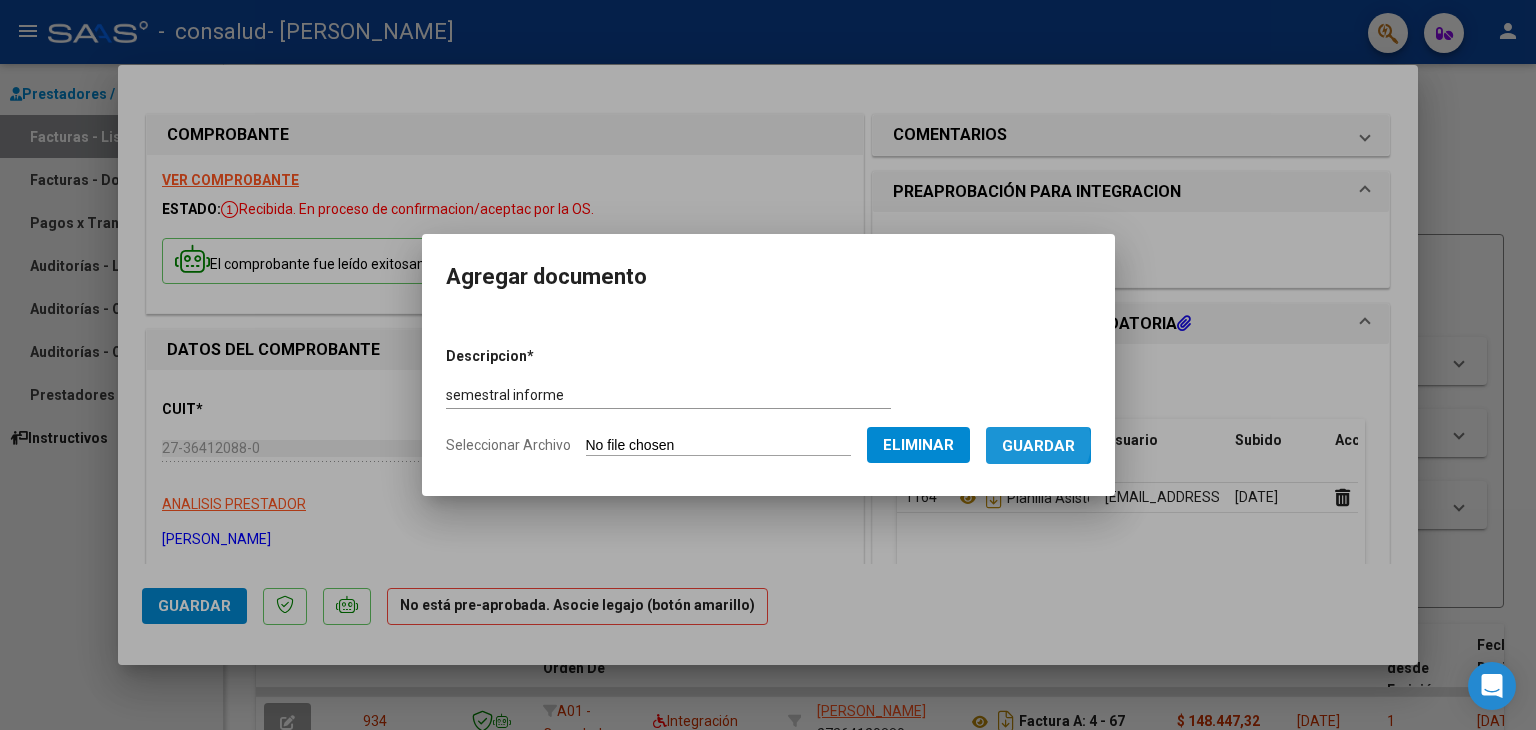 click on "Guardar" at bounding box center (1038, 446) 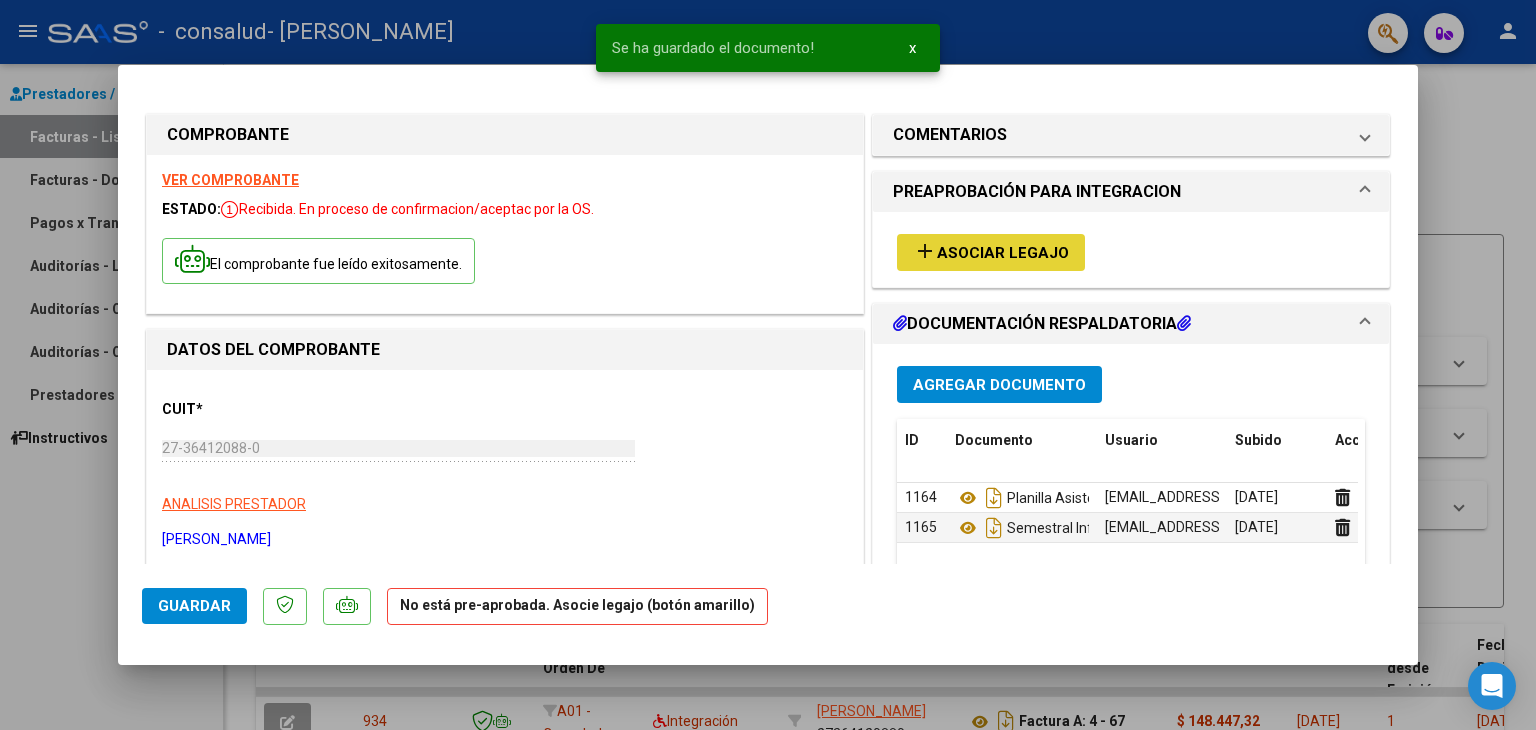 click on "Asociar Legajo" at bounding box center (1003, 253) 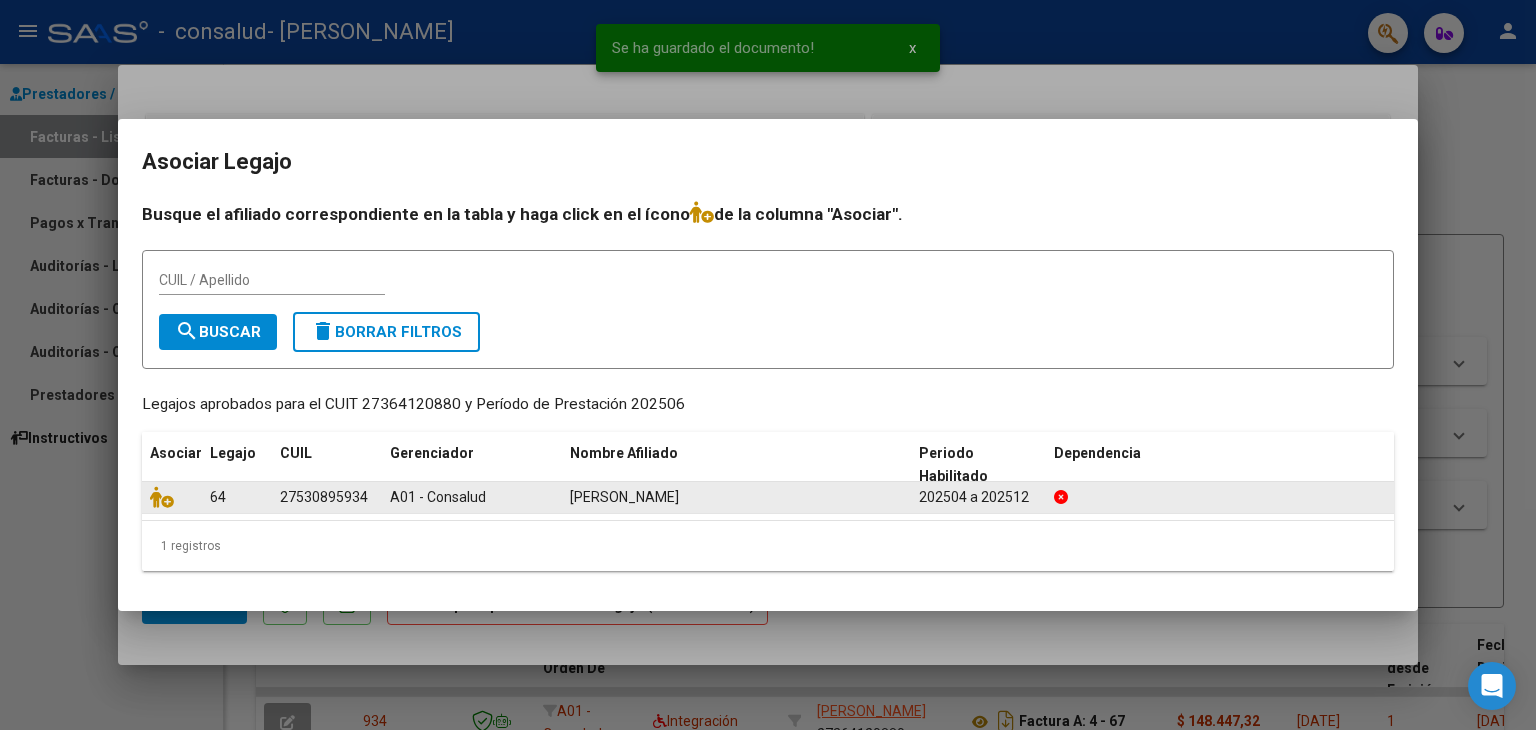 click on "64" 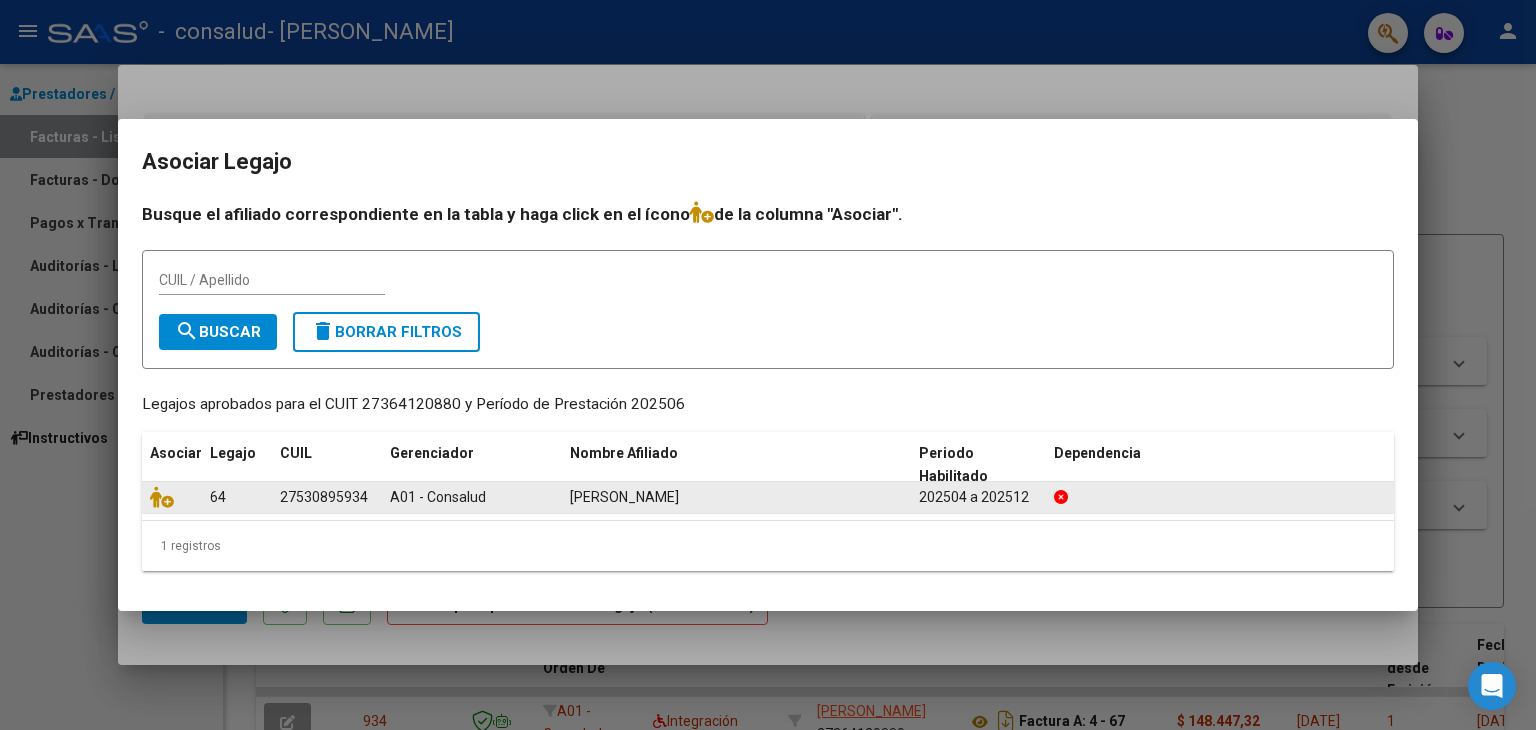 click 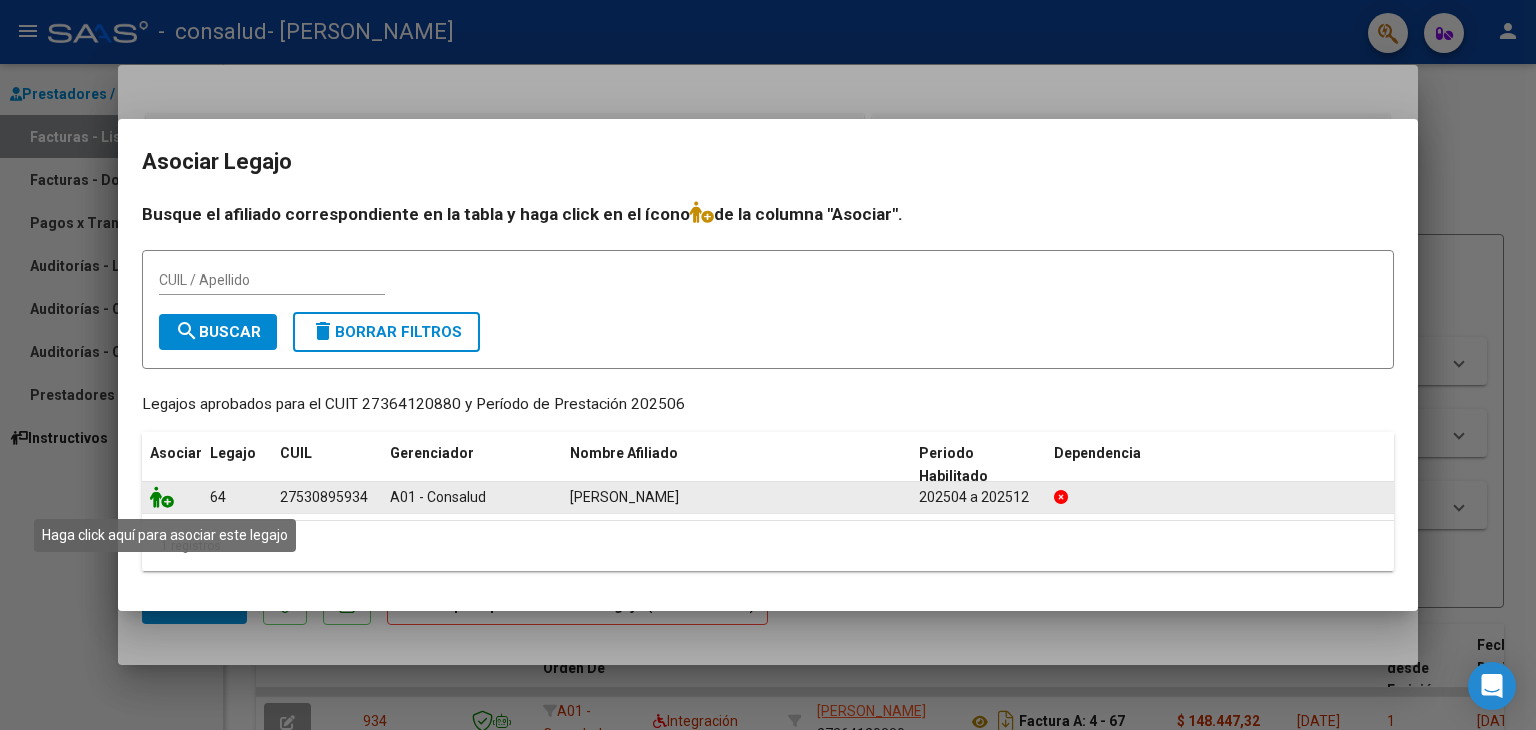 click 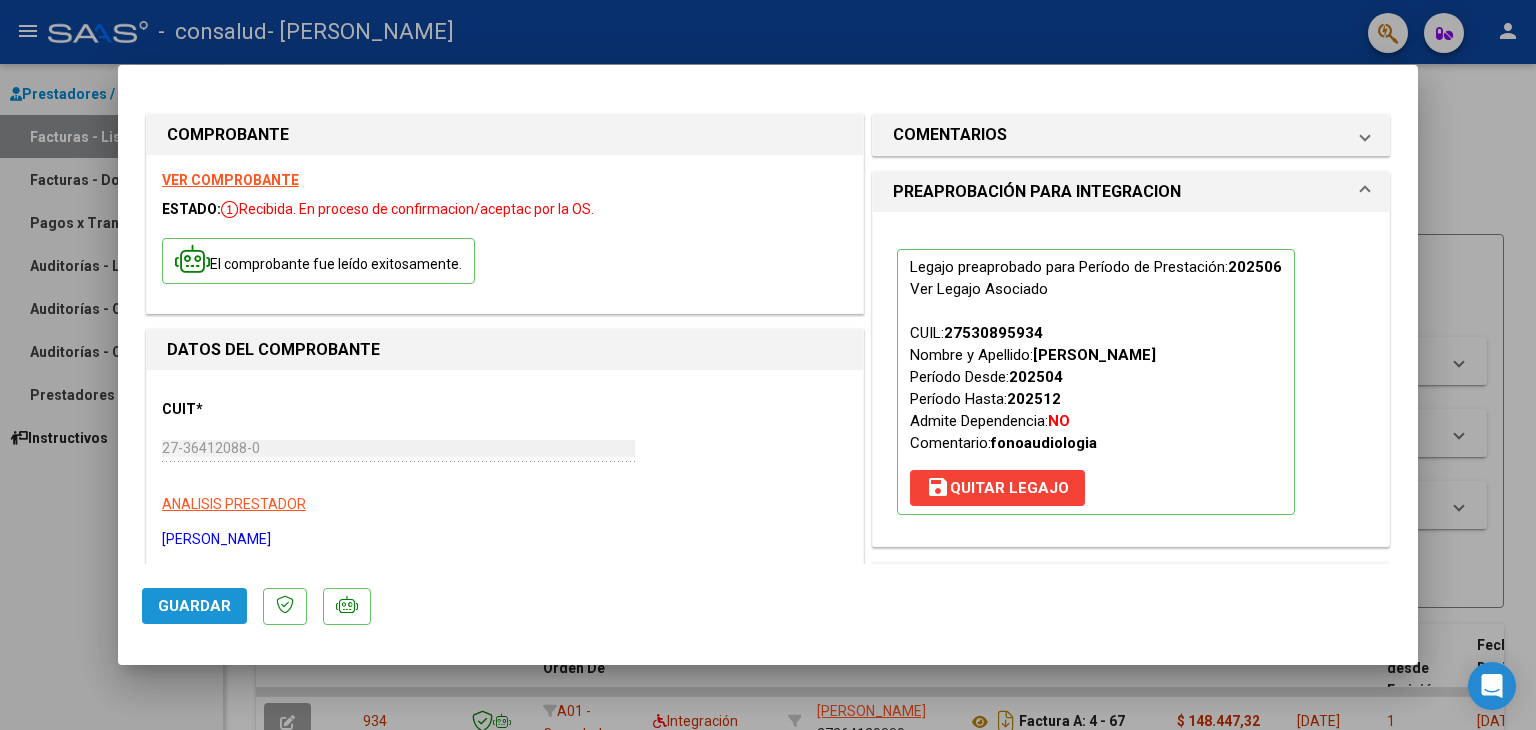 click on "Guardar" 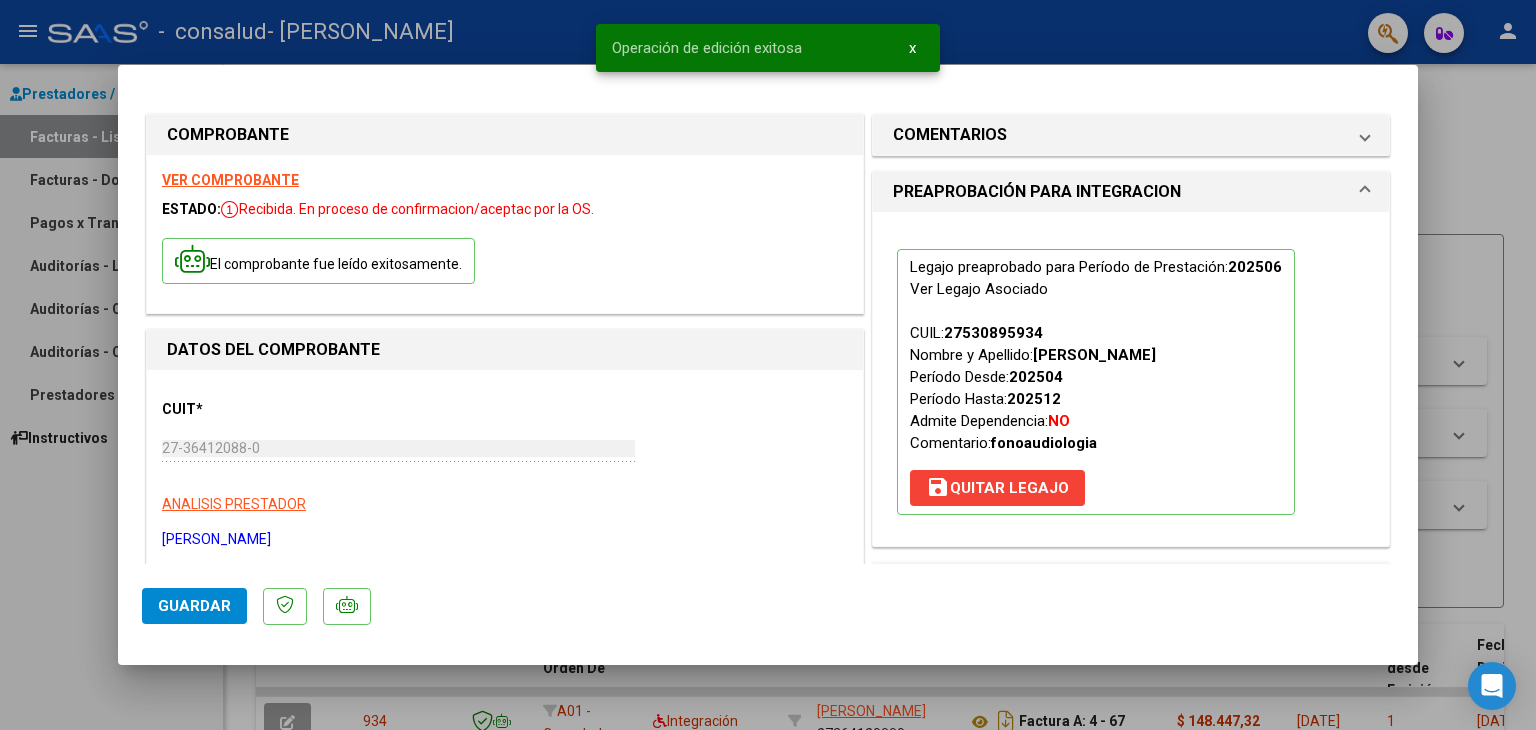 click at bounding box center (768, 365) 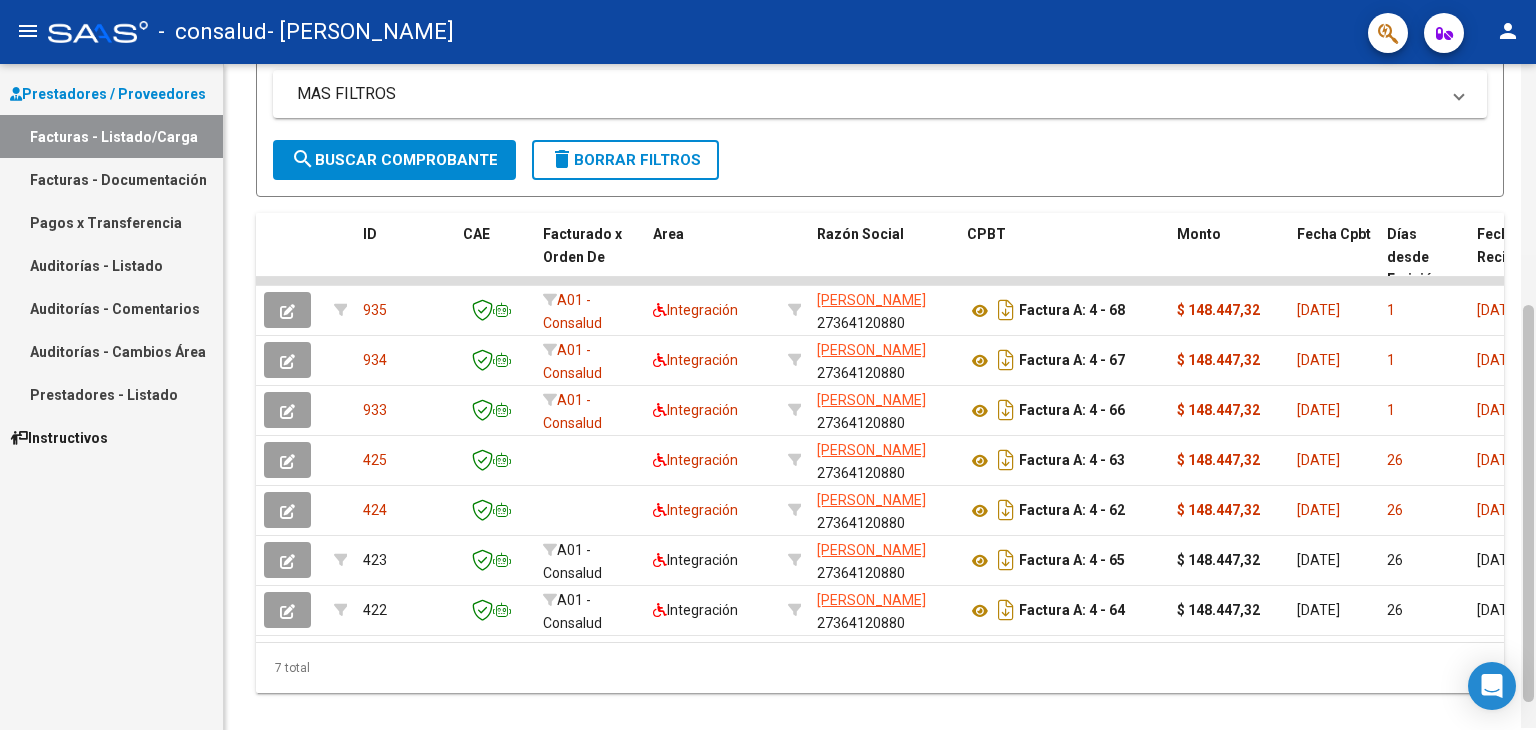scroll, scrollTop: 409, scrollLeft: 0, axis: vertical 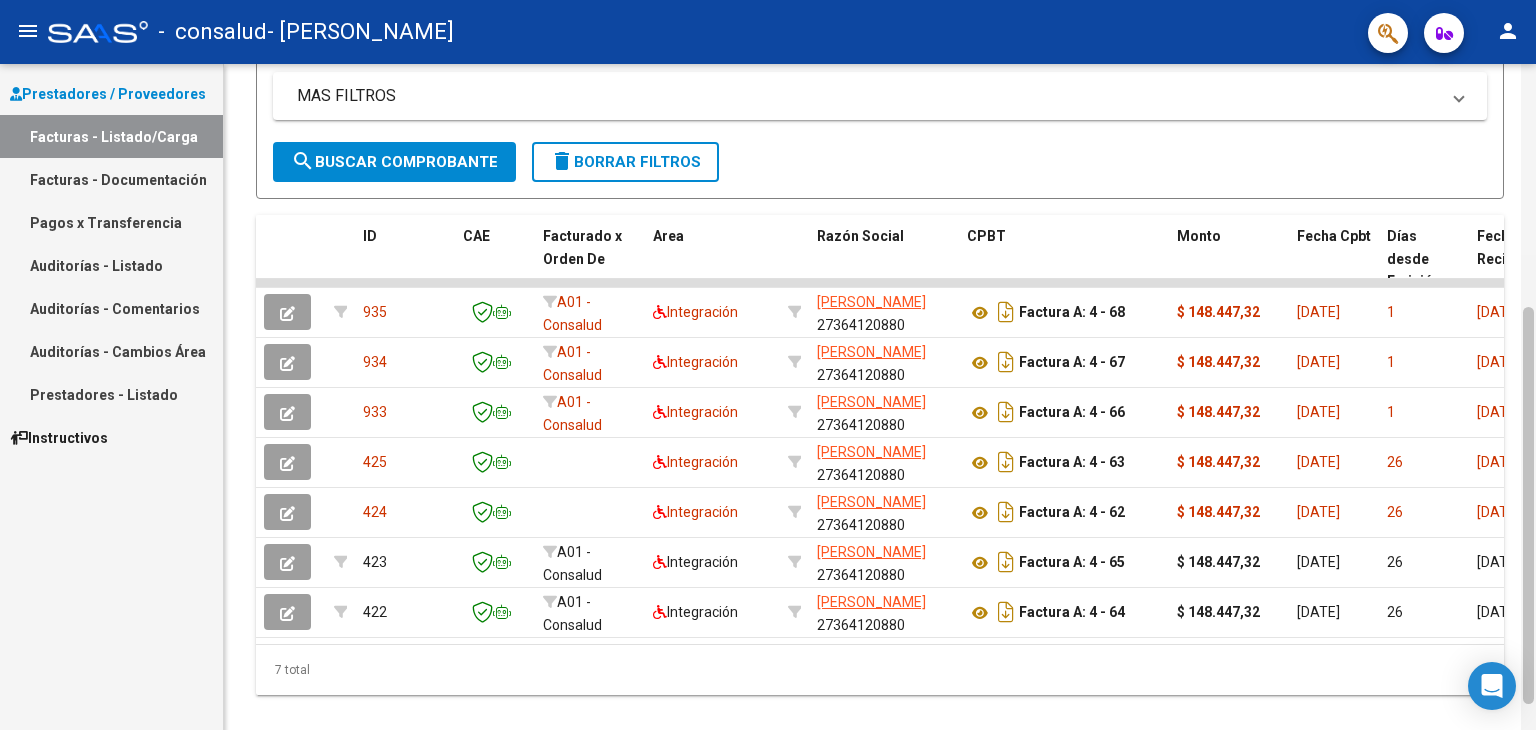 drag, startPoint x: 1533, startPoint y: 244, endPoint x: 1526, endPoint y: 566, distance: 322.07608 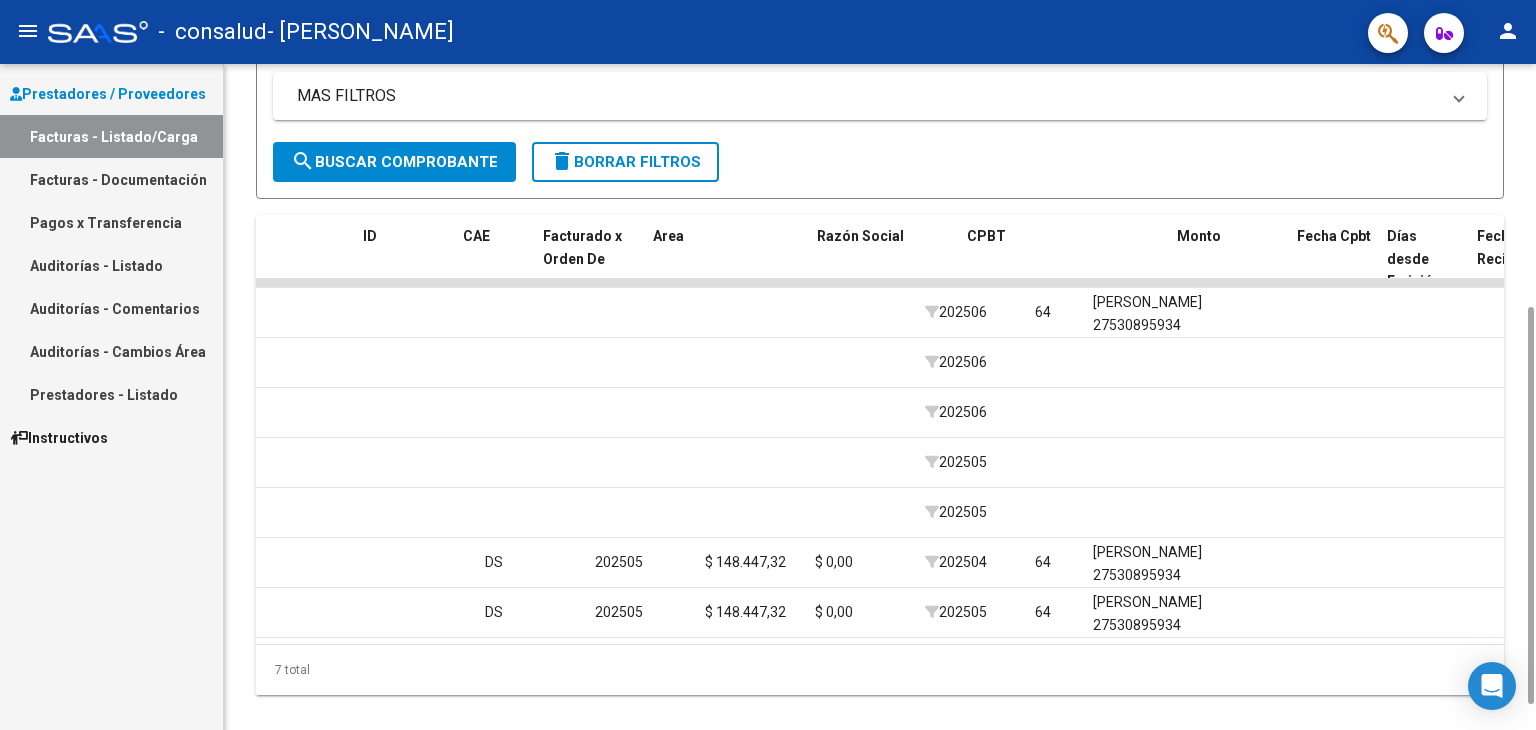 scroll, scrollTop: 0, scrollLeft: 0, axis: both 